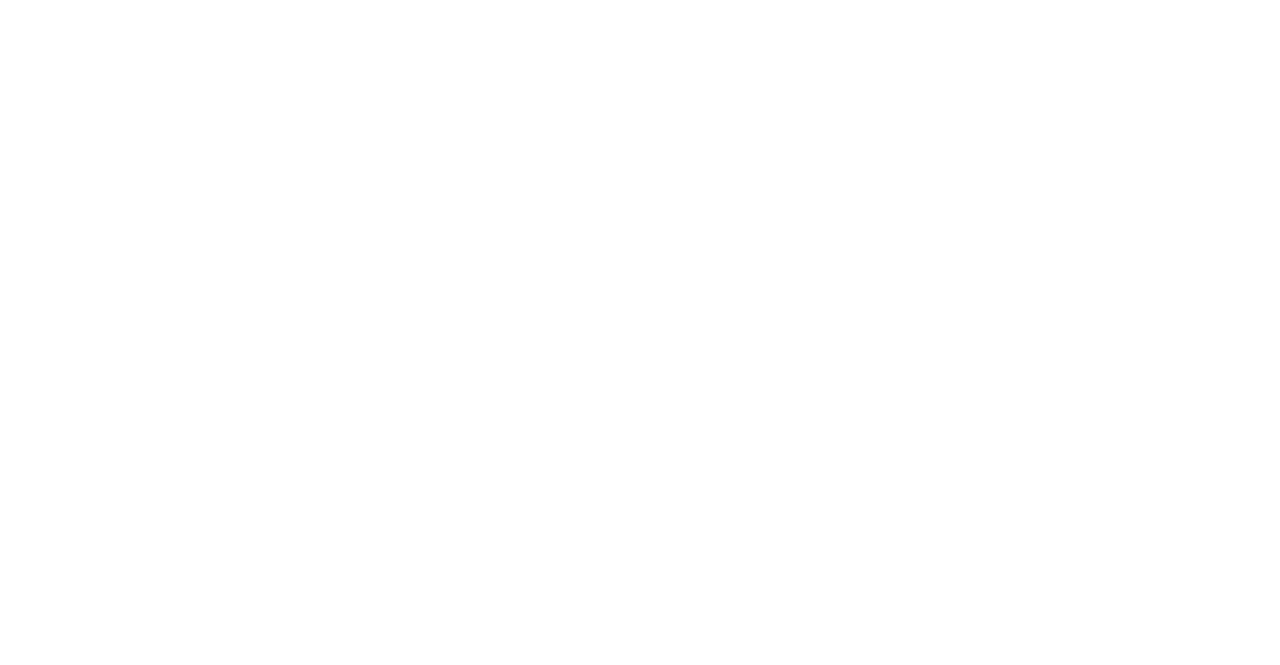 scroll, scrollTop: 0, scrollLeft: 0, axis: both 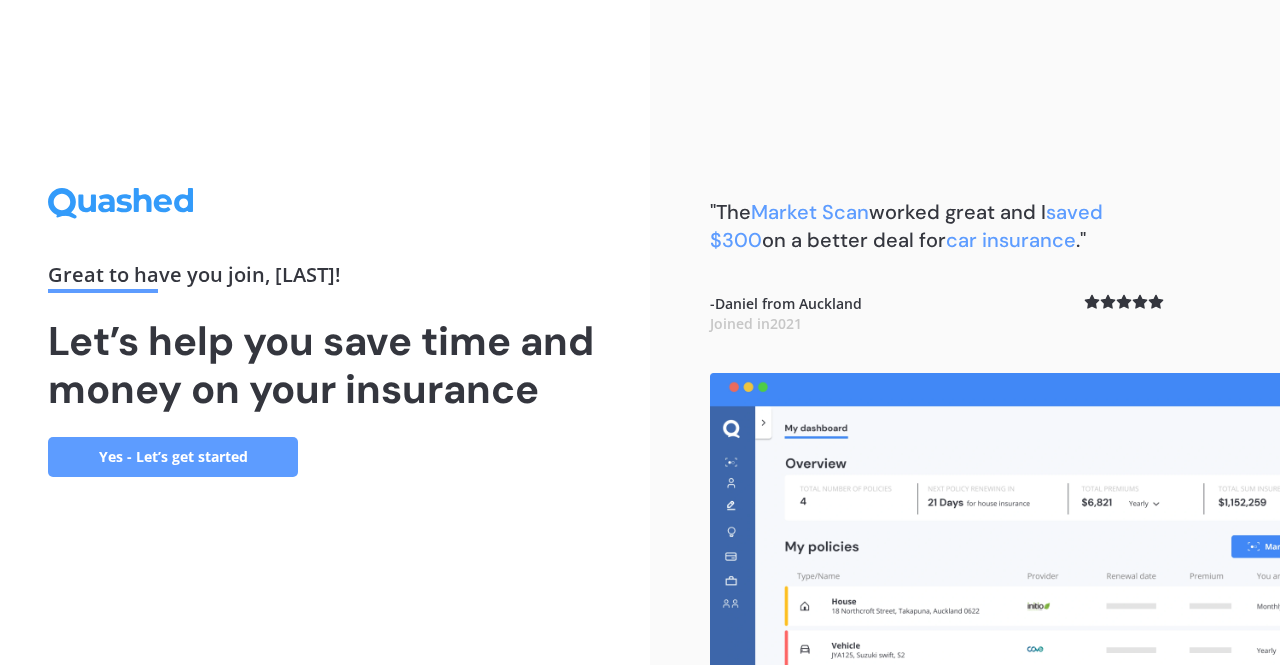 click on "Yes - Let’s get started" at bounding box center (173, 457) 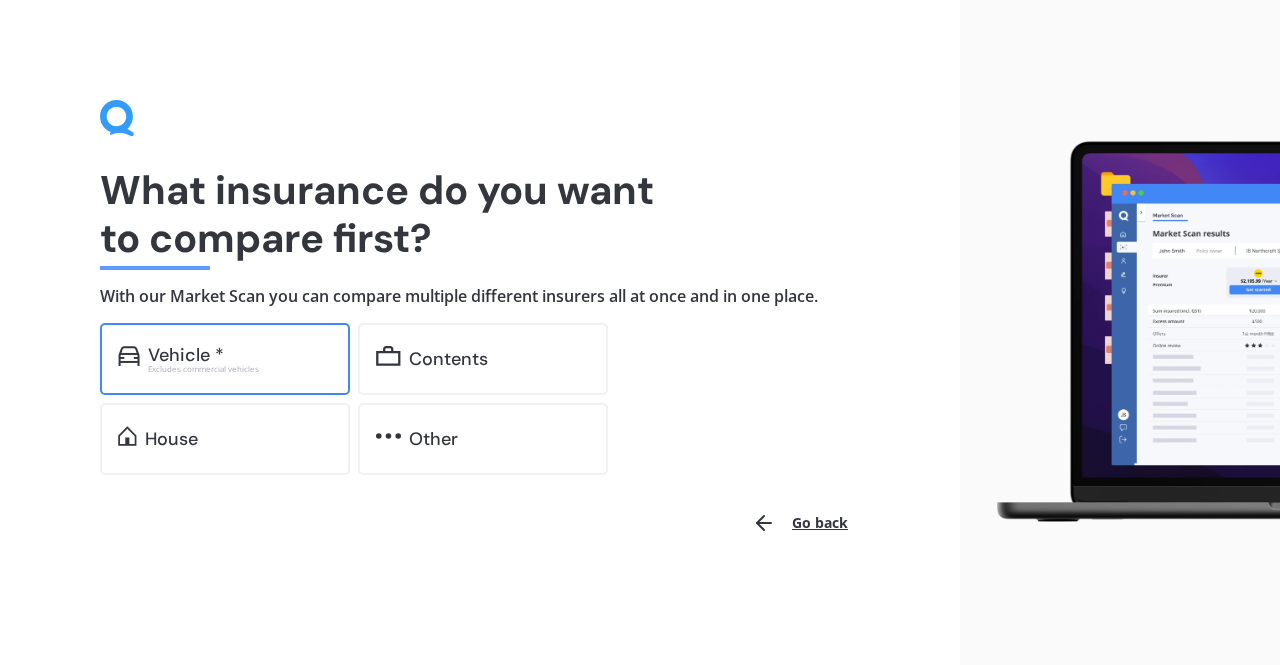 click on "Excludes commercial vehicles" at bounding box center (240, 369) 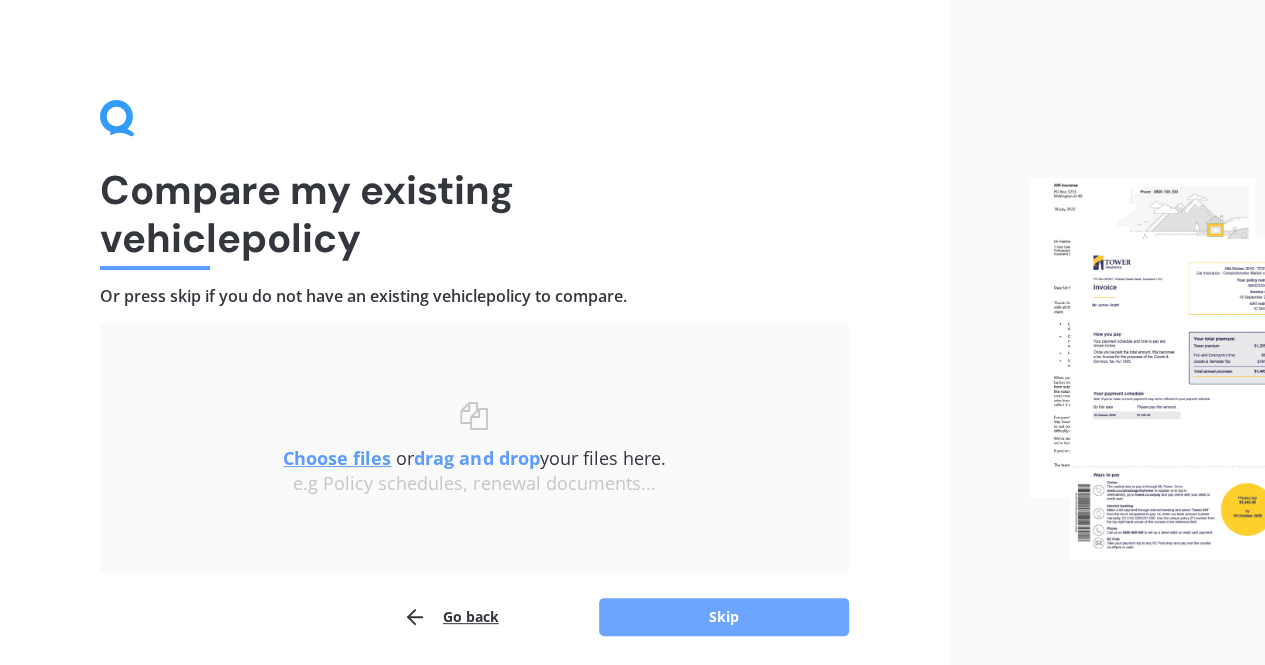 click on "Skip" at bounding box center [724, 617] 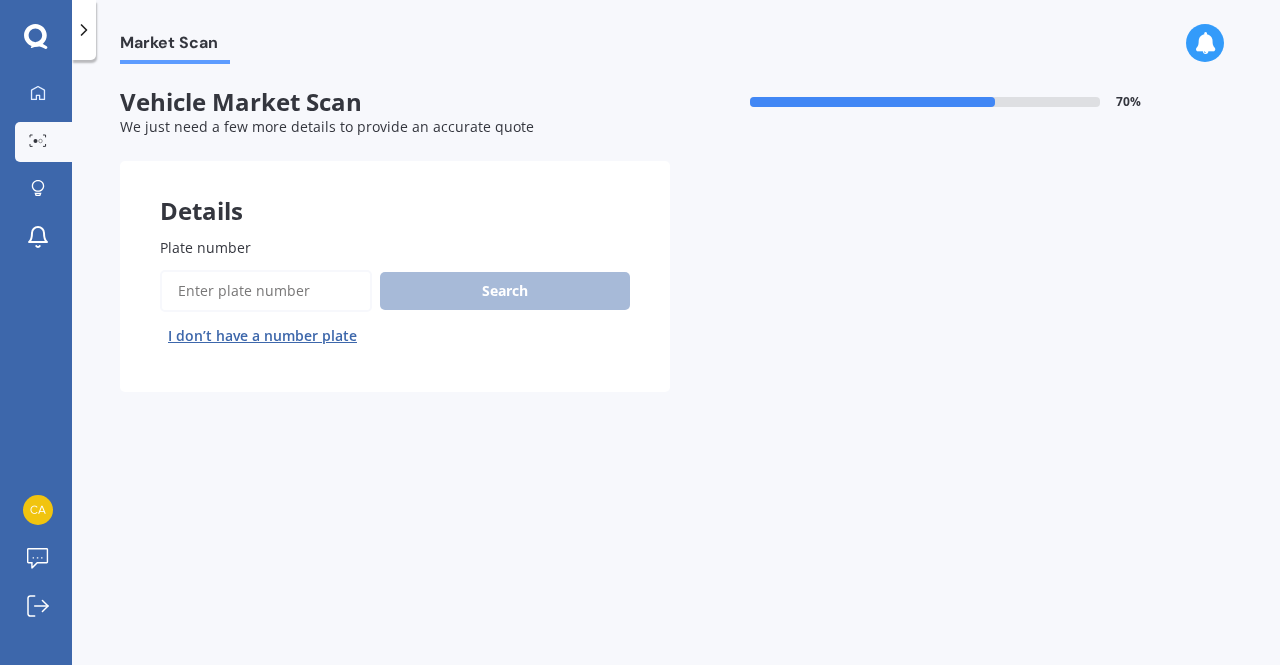 click on "Plate number" at bounding box center [266, 291] 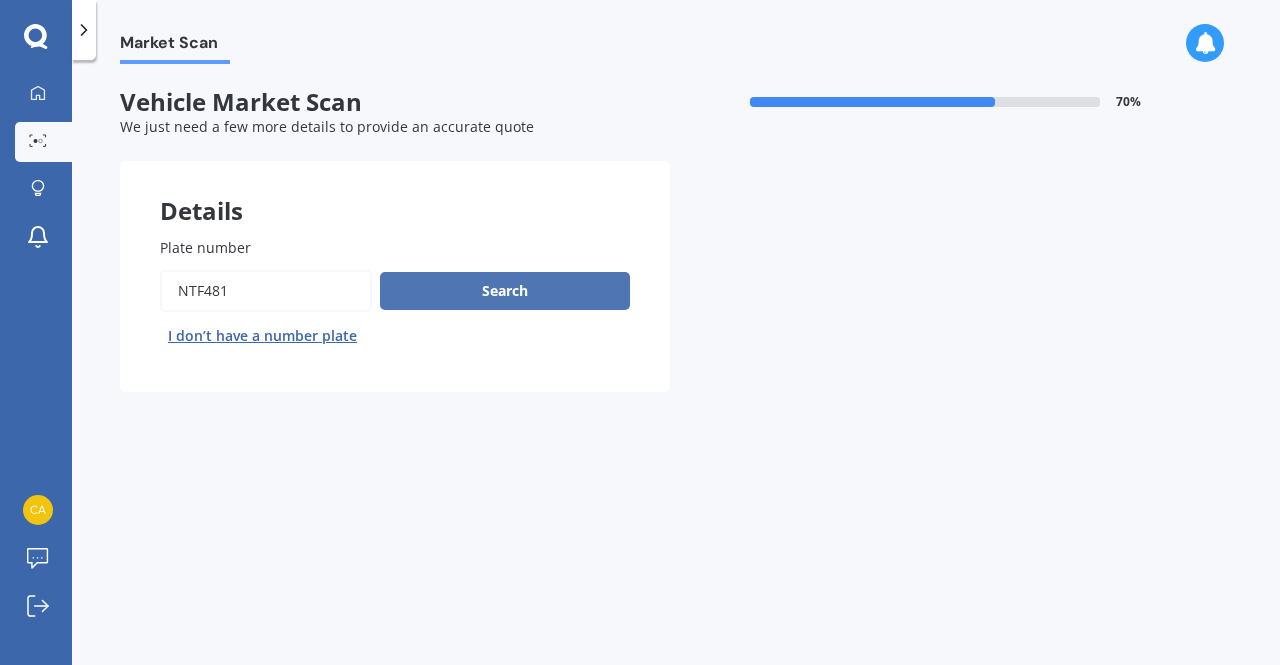 type on "NTF481" 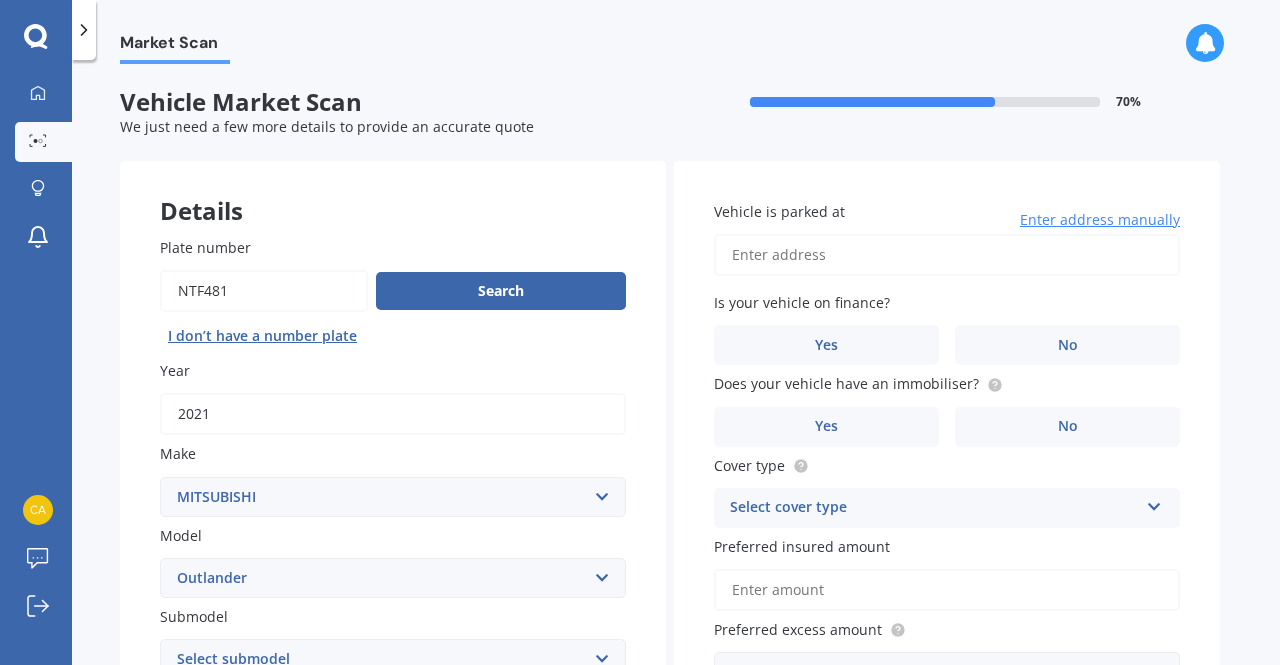 scroll, scrollTop: 200, scrollLeft: 0, axis: vertical 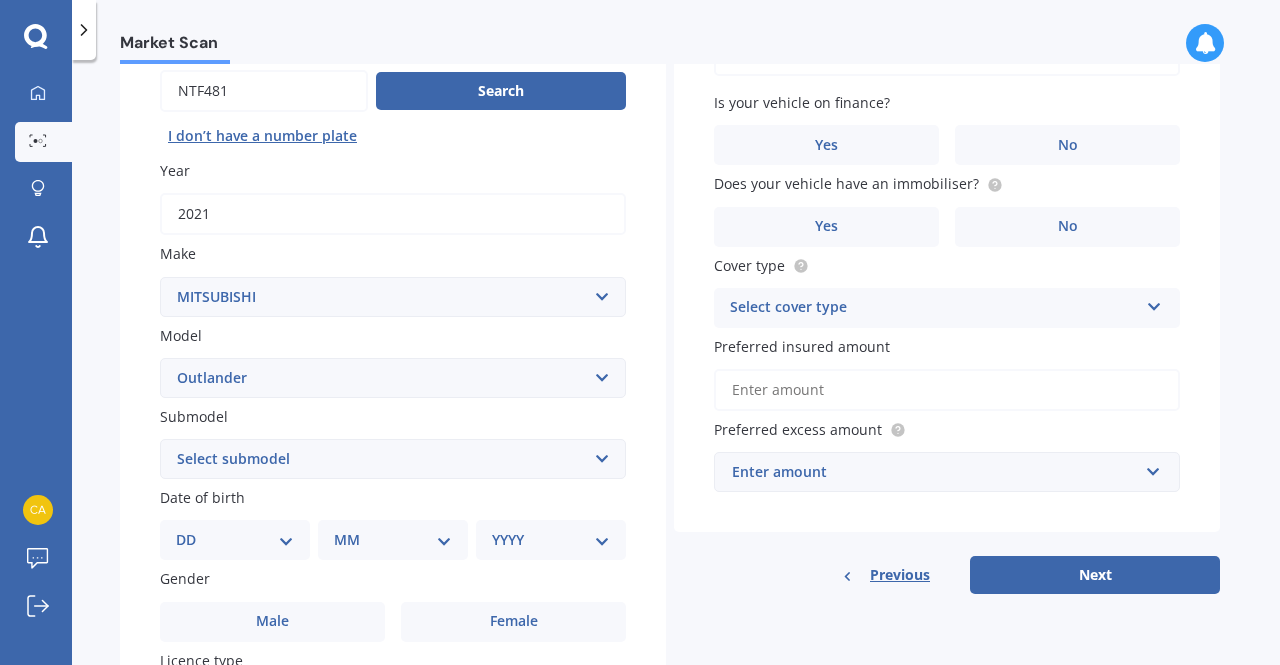 click on "Select submodel (All other) 2.4 Litre Station Wagon 3.0 Litre AWD 3.0 VRX Auto 4WD Petrol Hybrid LS LS 2.0P/CVT LS 2.4P/CVT PHEV Petrol/Hybrid PHEV VRX 4WD Hybrid PHEV XLS 4WD Hybrid SP Station Wagon turbo SPORT 2.5P/CVT VRX 2.5P/4WD/CVT VRX 2.5P/CVT VRX turbo diesel XLS XLS Diesel" at bounding box center [393, 459] 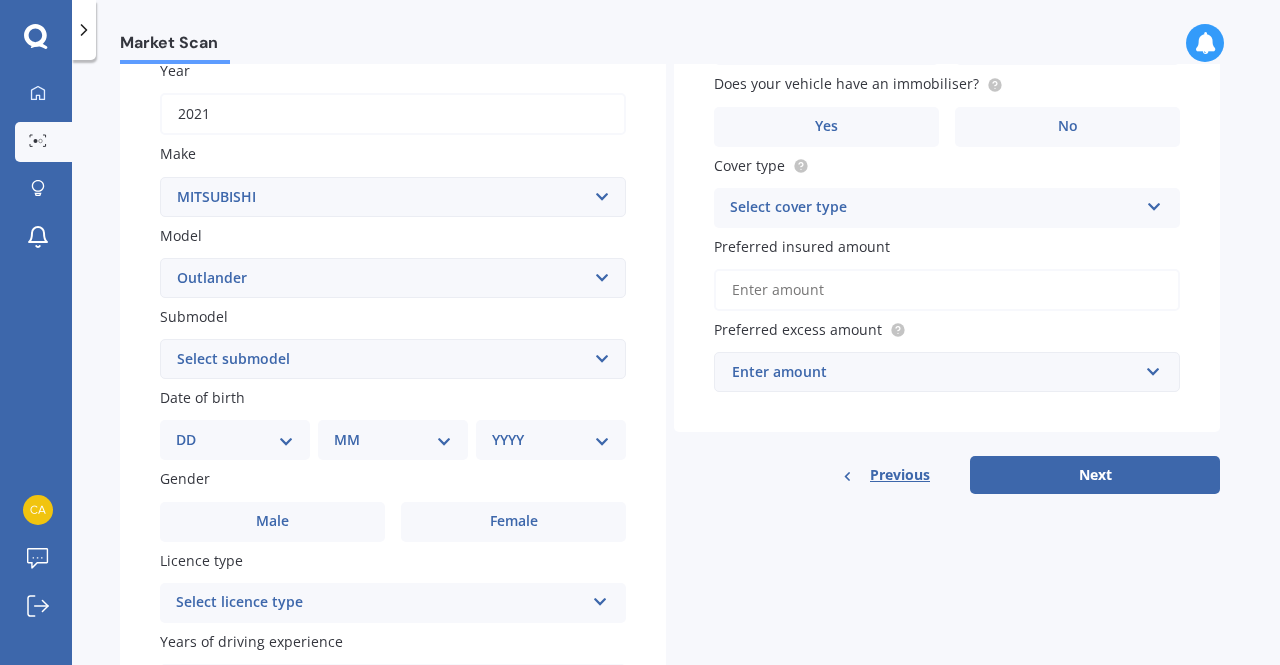 scroll, scrollTop: 400, scrollLeft: 0, axis: vertical 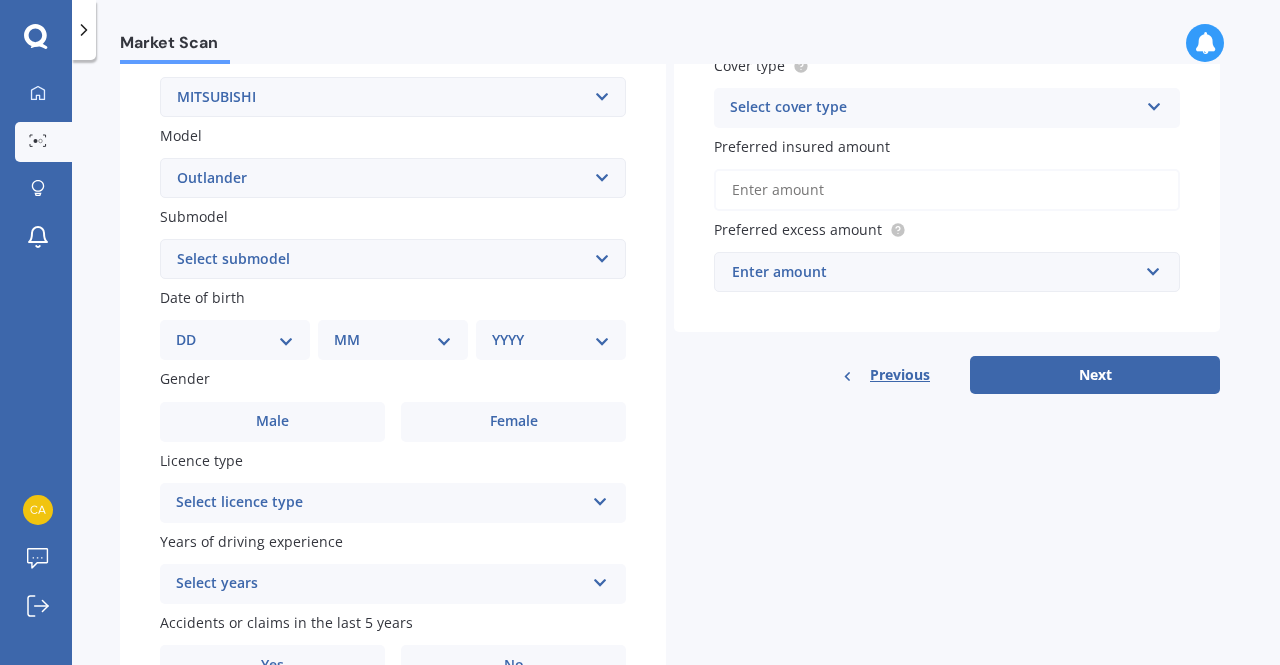 click on "DD 01 02 03 04 05 06 07 08 09 10 11 12 13 14 15 16 17 18 19 20 21 22 23 24 25 26 27 28 29 30 31" at bounding box center [235, 340] 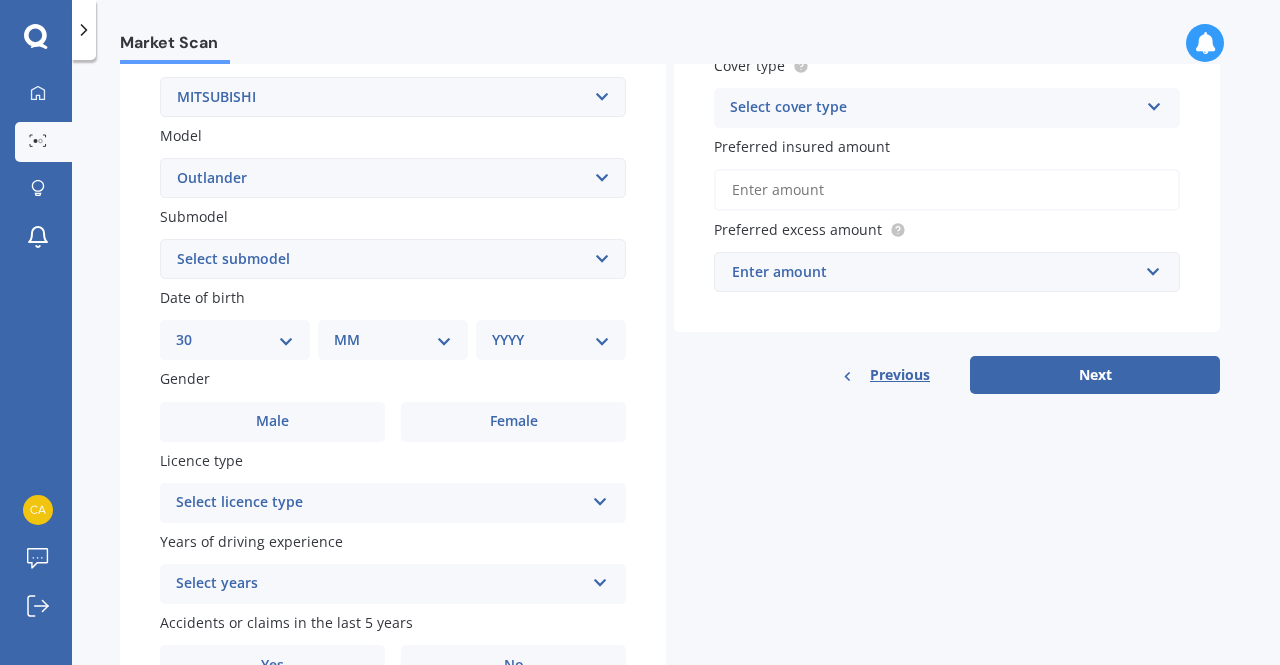 click on "DD 01 02 03 04 05 06 07 08 09 10 11 12 13 14 15 16 17 18 19 20 21 22 23 24 25 26 27 28 29 30 31" at bounding box center (235, 340) 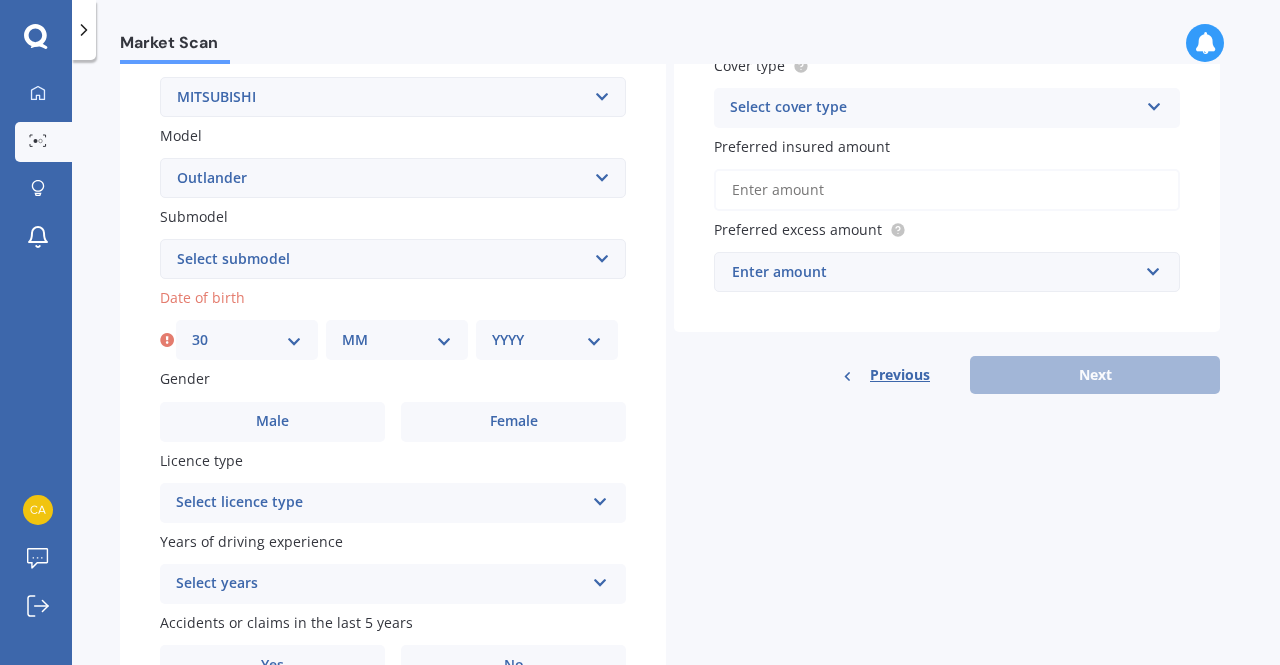 click on "MM 01 02 03 04 05 06 07 08 09 10 11 12" at bounding box center [397, 340] 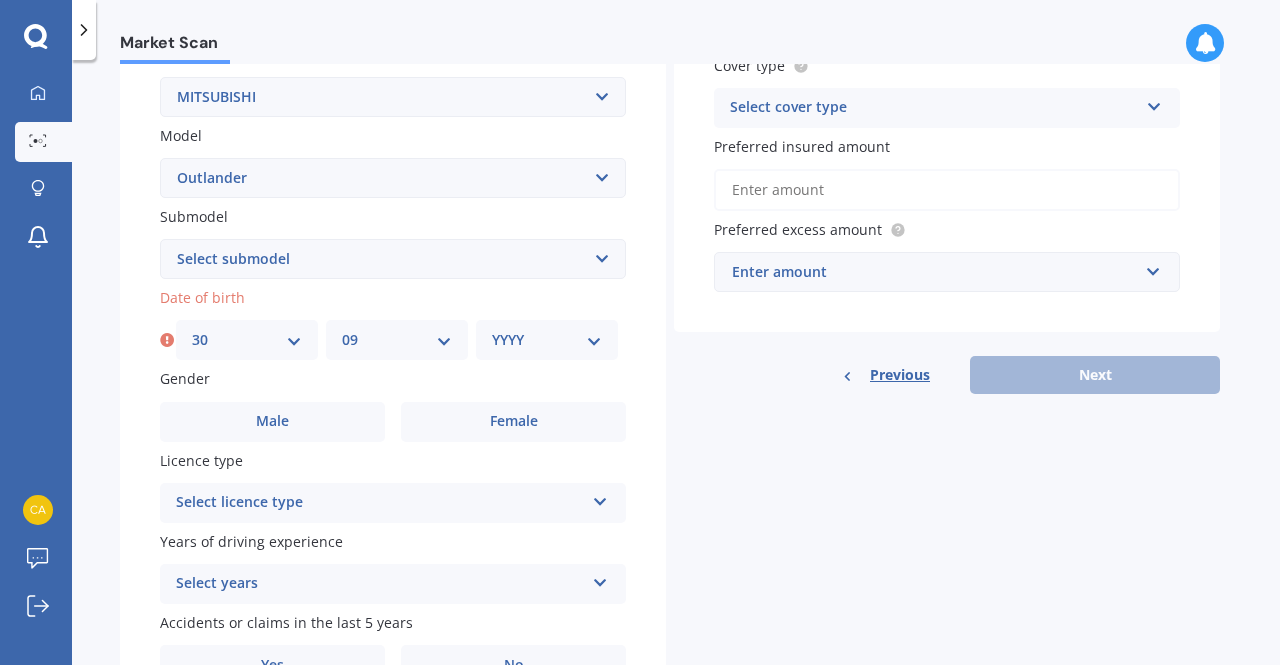 click on "MM 01 02 03 04 05 06 07 08 09 10 11 12" at bounding box center [397, 340] 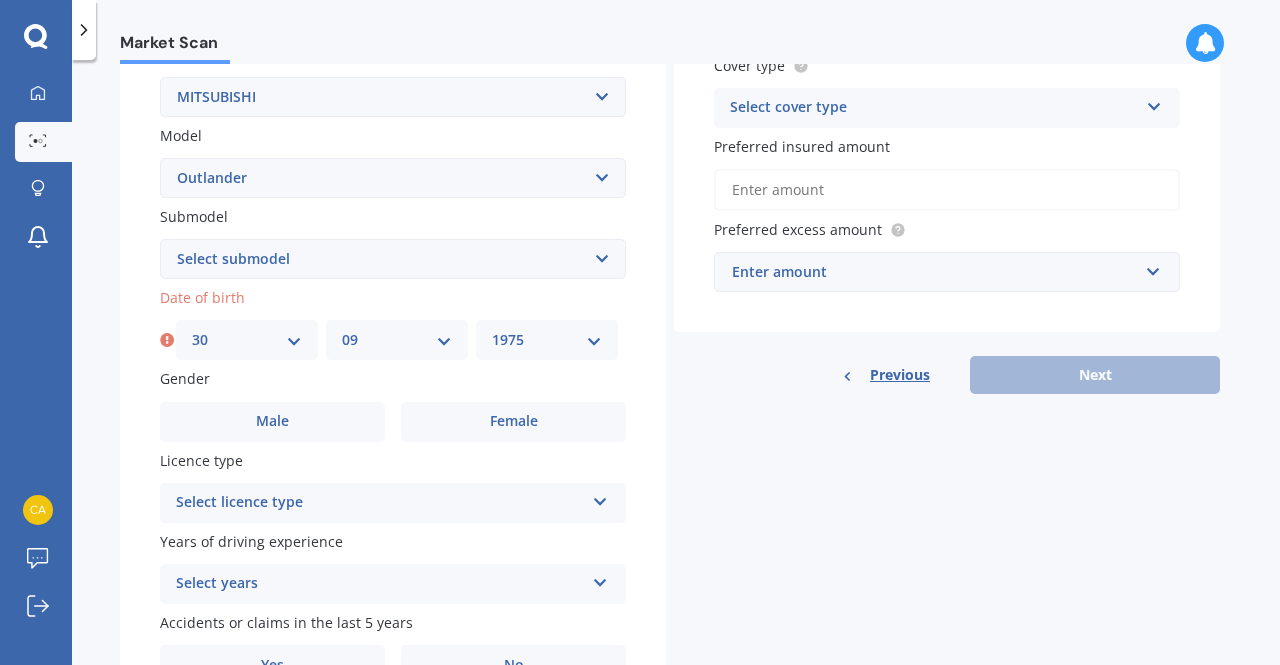 click on "YYYY 2025 2024 2023 2022 2021 2020 2019 2018 2017 2016 2015 2014 2013 2012 2011 2010 2009 2008 2007 2006 2005 2004 2003 2002 2001 2000 1999 1998 1997 1996 1995 1994 1993 1992 1991 1990 1989 1988 1987 1986 1985 1984 1983 1982 1981 1980 1979 1978 1977 1976 1975 1974 1973 1972 1971 1970 1969 1968 1967 1966 1965 1964 1963 1962 1961 1960 1959 1958 1957 1956 1955 1954 1953 1952 1951 1950 1949 1948 1947 1946 1945 1944 1943 1942 1941 1940 1939 1938 1937 1936 1935 1934 1933 1932 1931 1930 1929 1928 1927 1926" at bounding box center (547, 340) 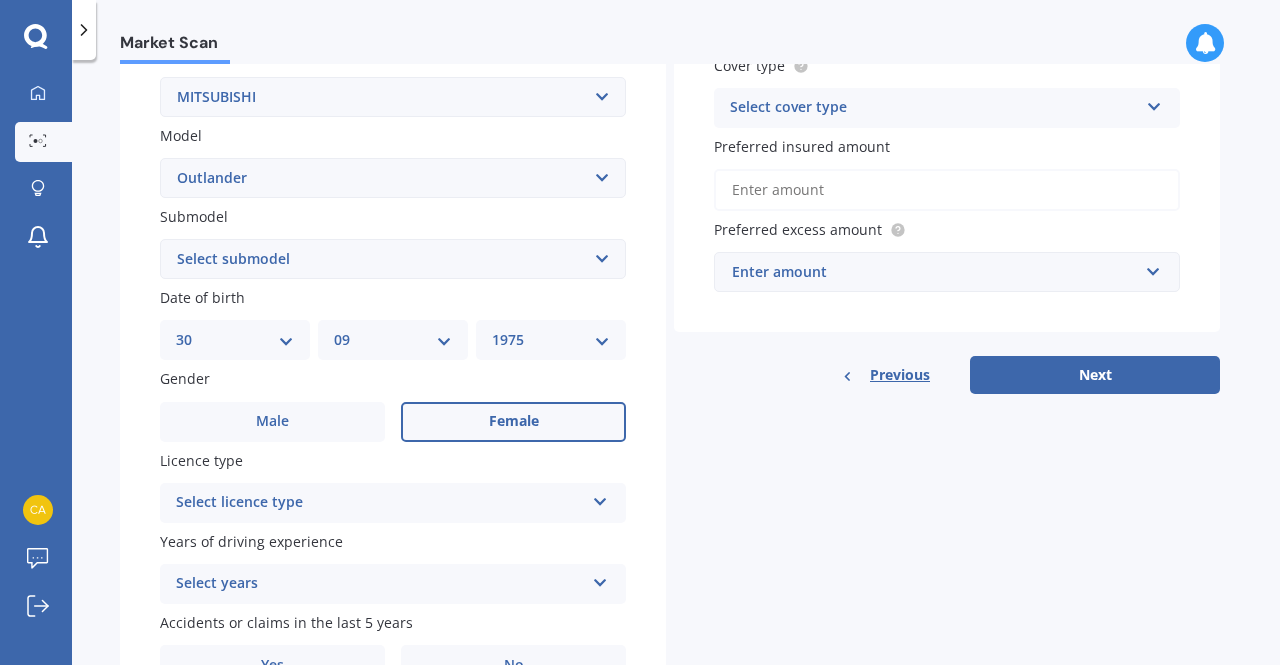 click on "Female" at bounding box center [272, 421] 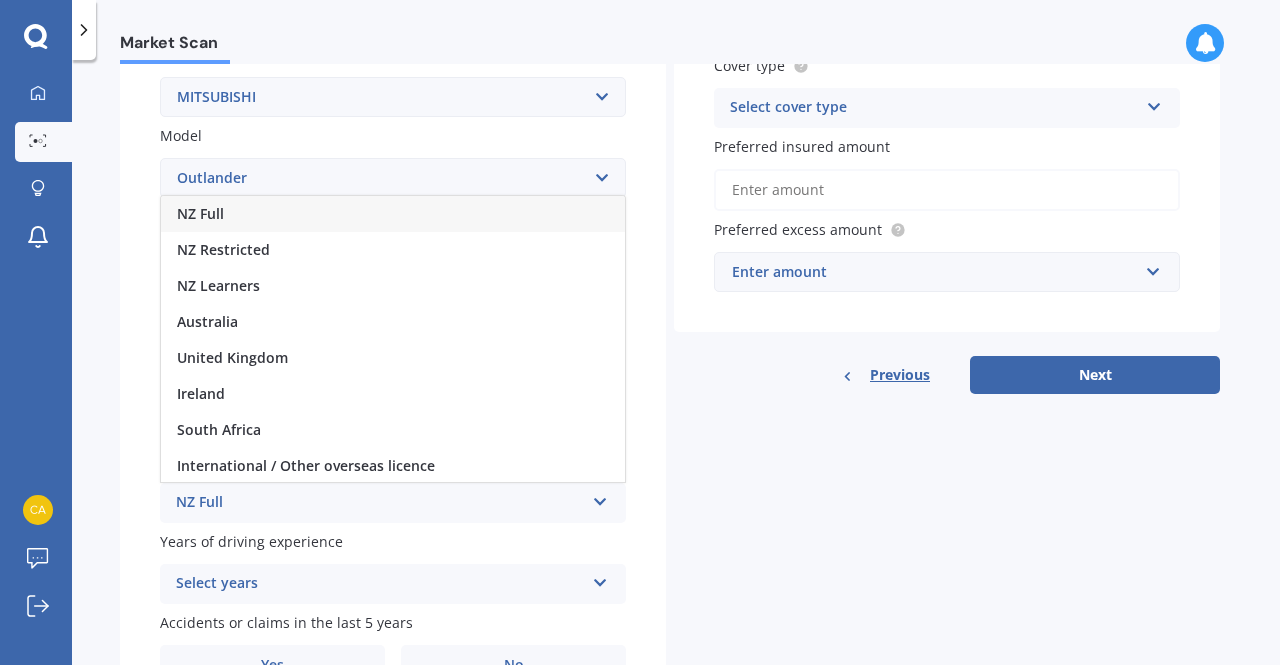click on "NZ Full" at bounding box center (393, 214) 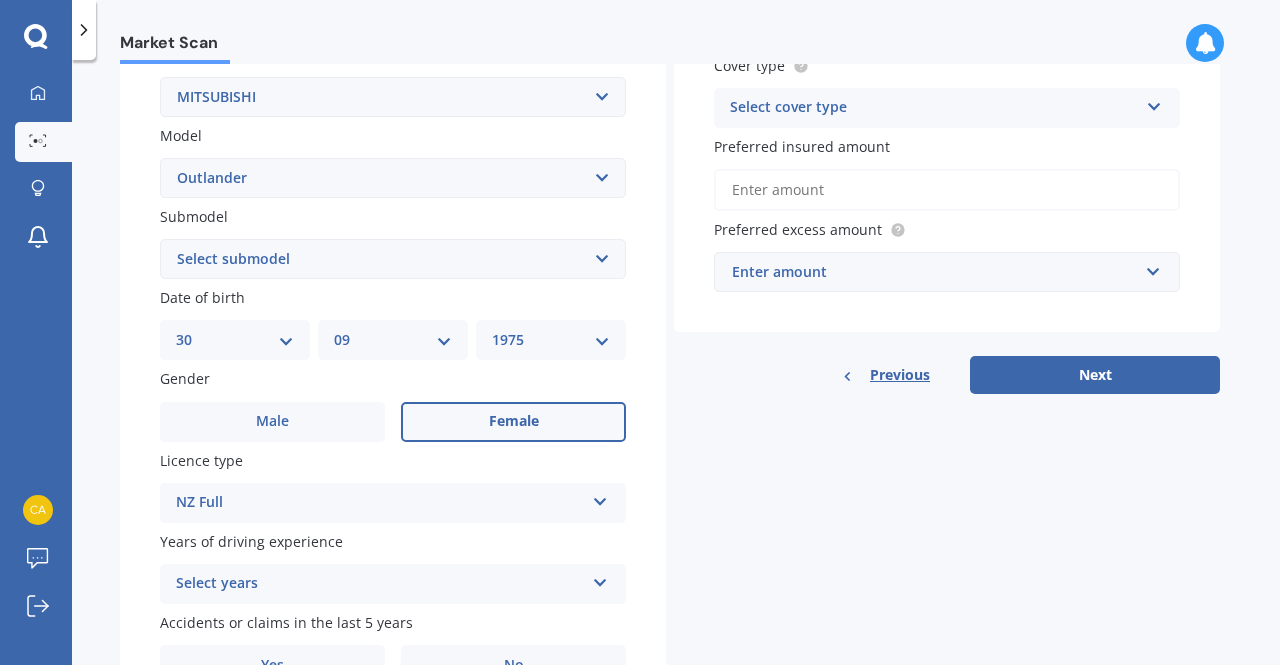 scroll, scrollTop: 515, scrollLeft: 0, axis: vertical 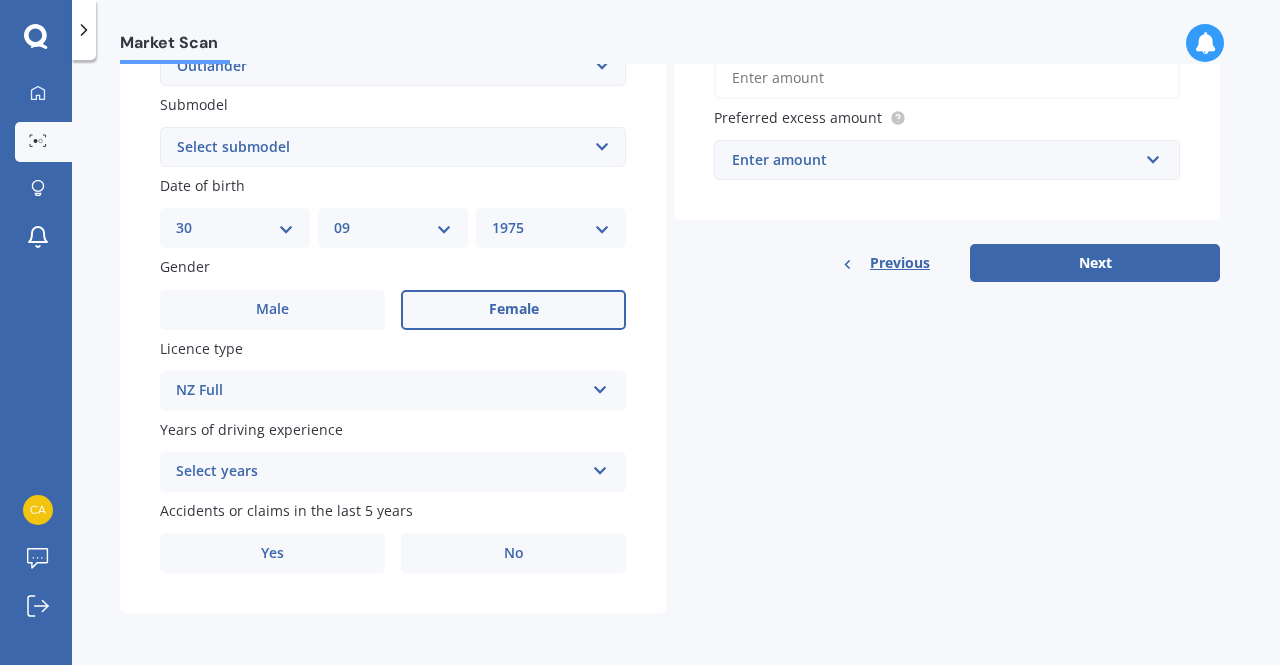 click on "Select years" at bounding box center (380, 472) 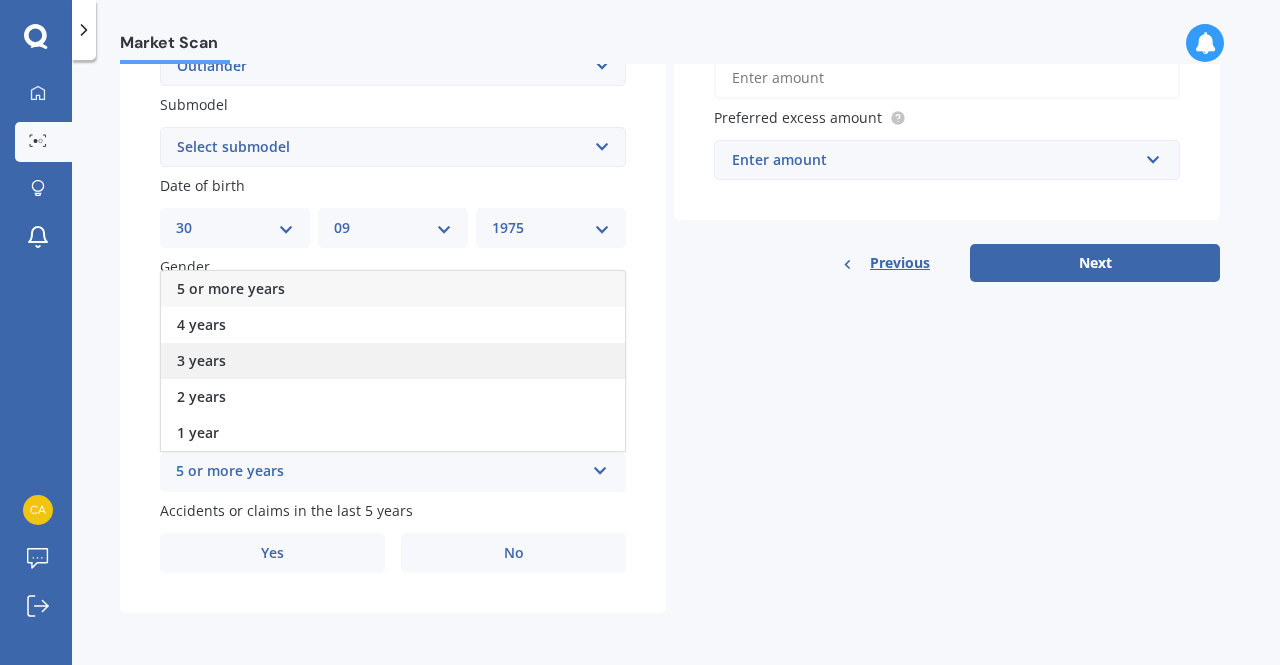 scroll, scrollTop: 315, scrollLeft: 0, axis: vertical 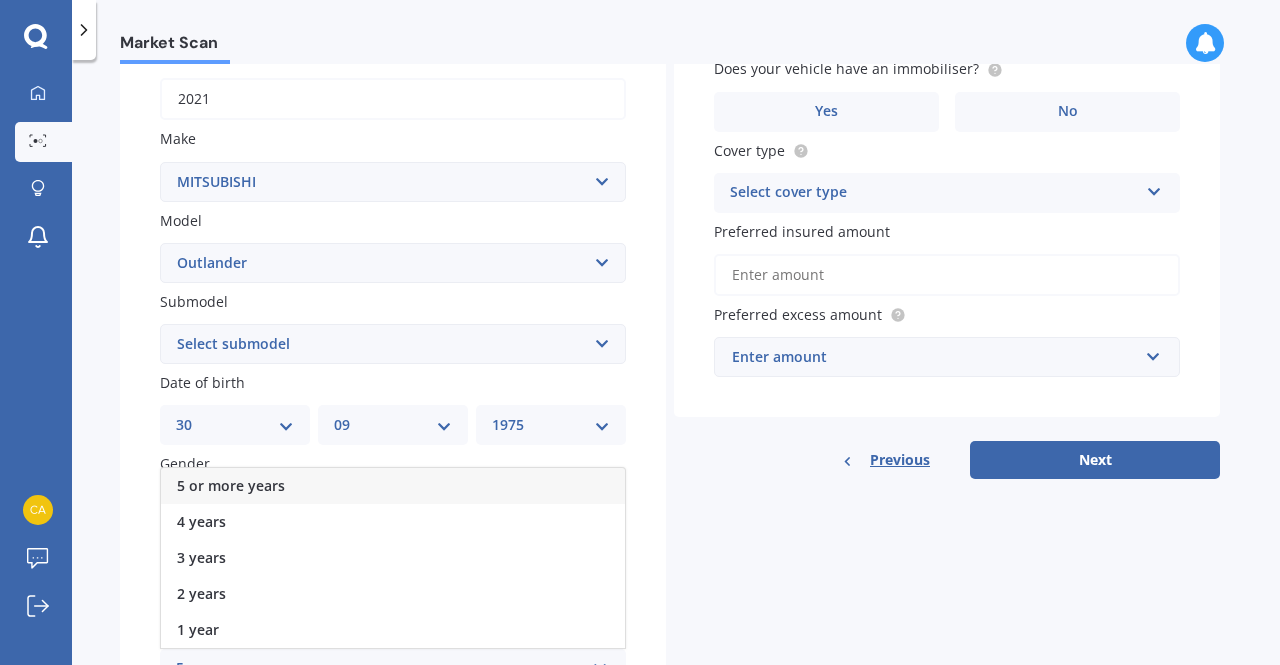 click on "5 or more years" at bounding box center [231, 485] 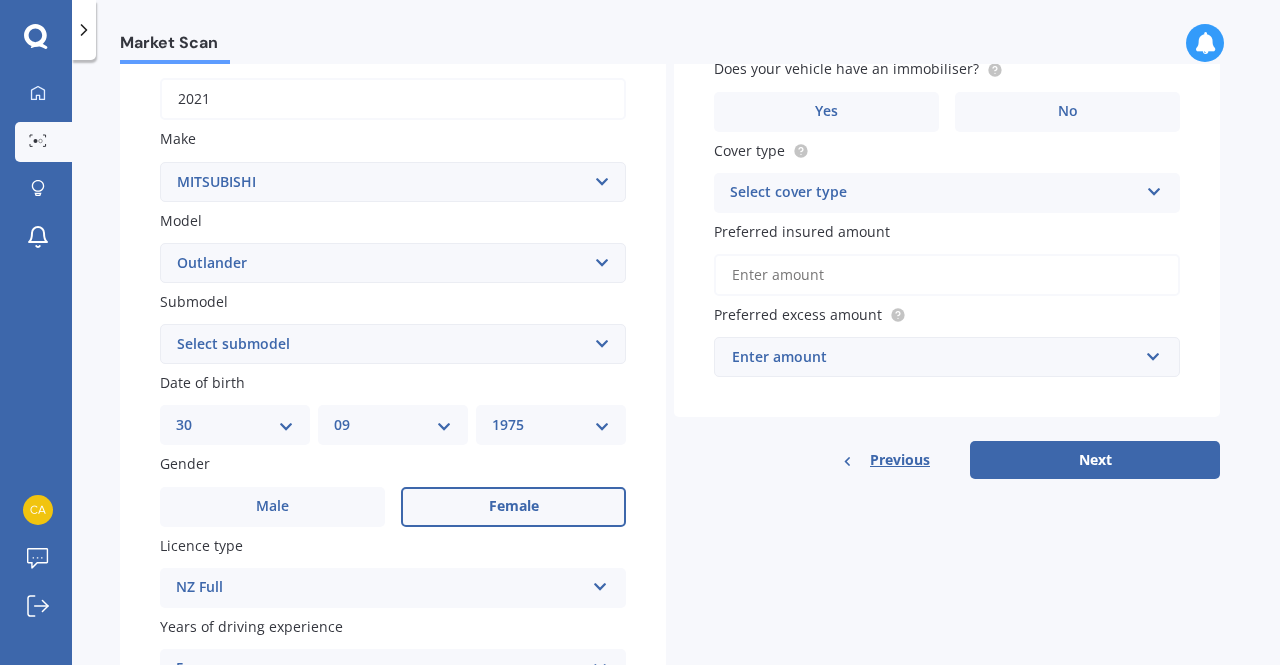 scroll, scrollTop: 515, scrollLeft: 0, axis: vertical 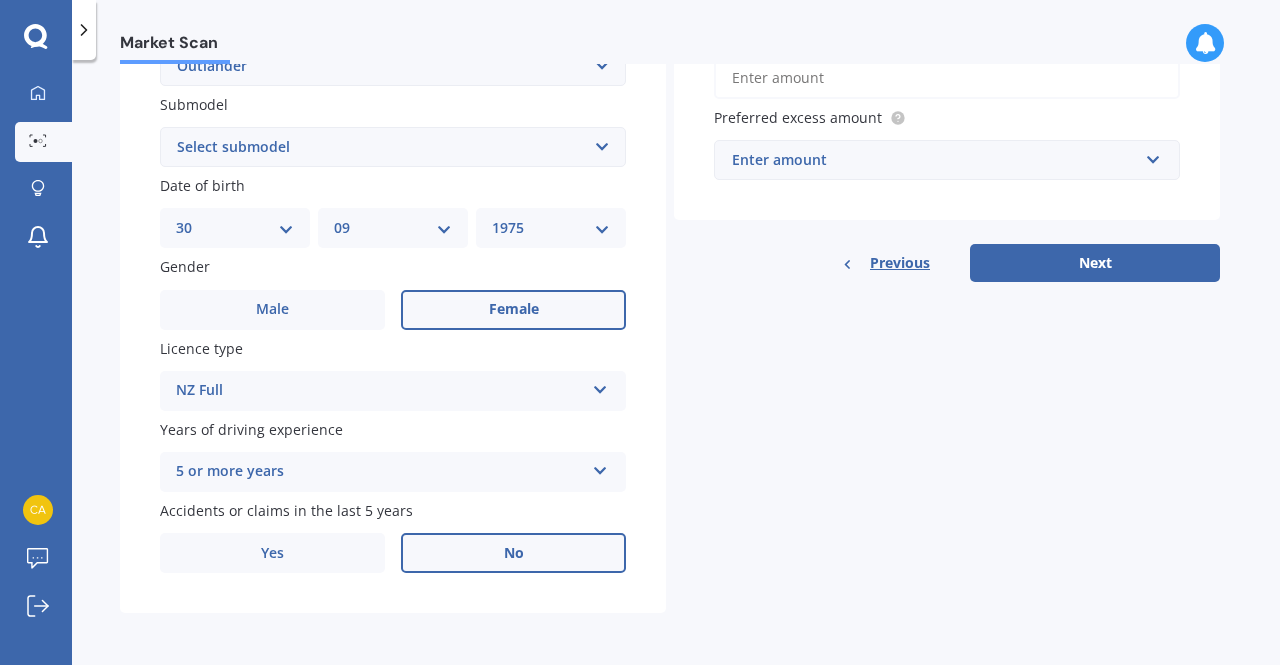 click on "No" at bounding box center (513, 310) 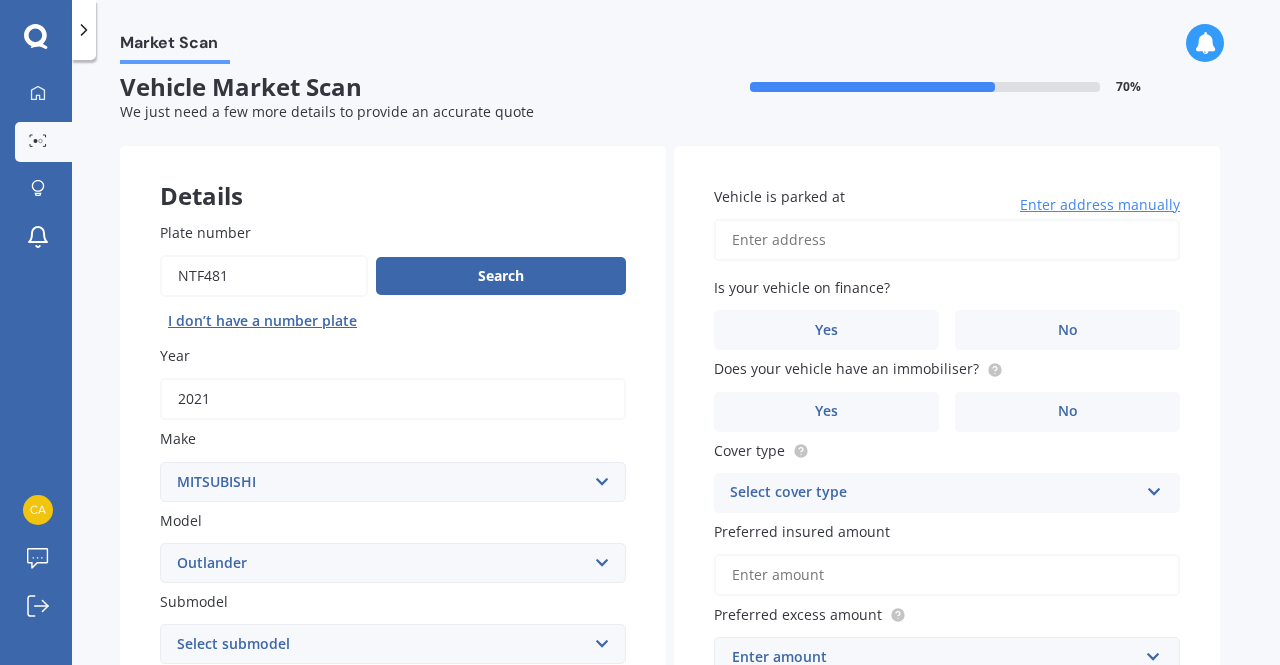 scroll, scrollTop: 0, scrollLeft: 0, axis: both 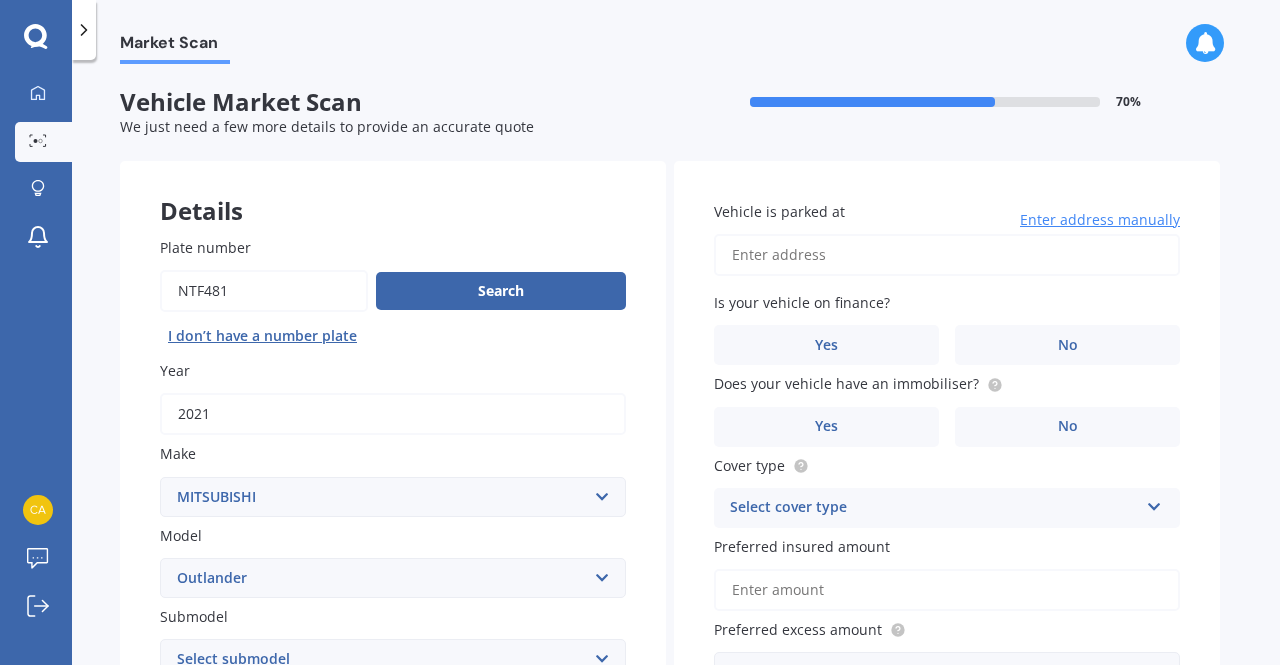 click on "Vehicle is parked at" at bounding box center (947, 255) 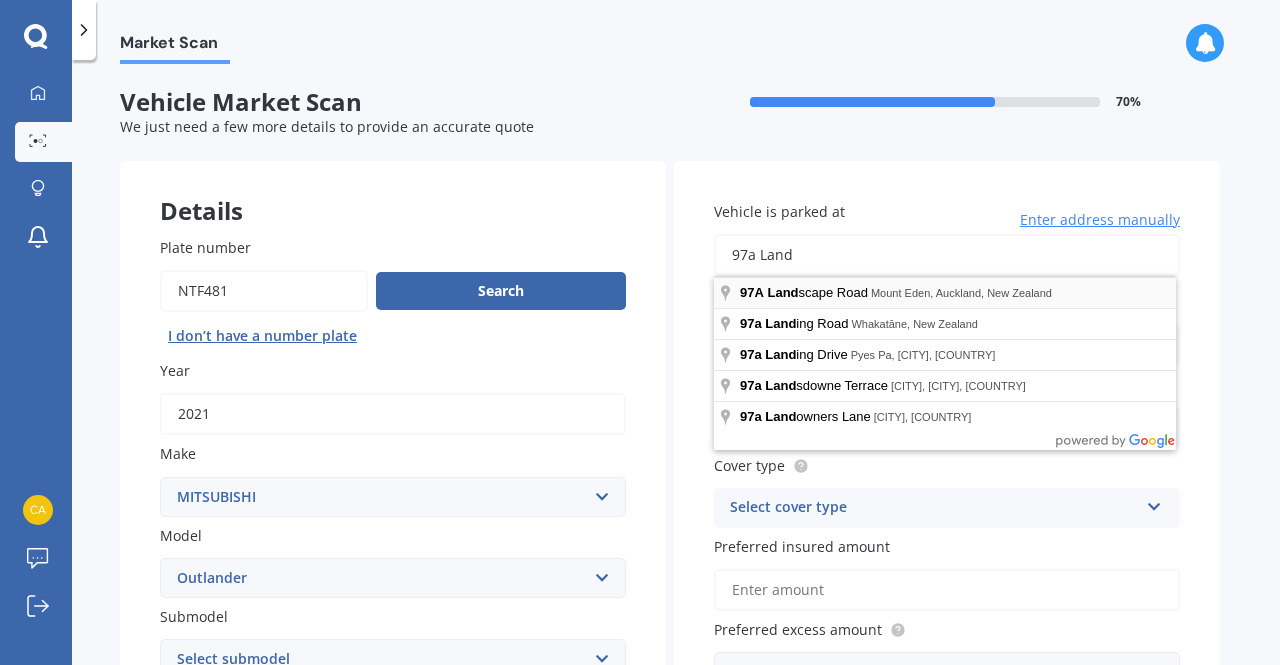 type on "97a Land" 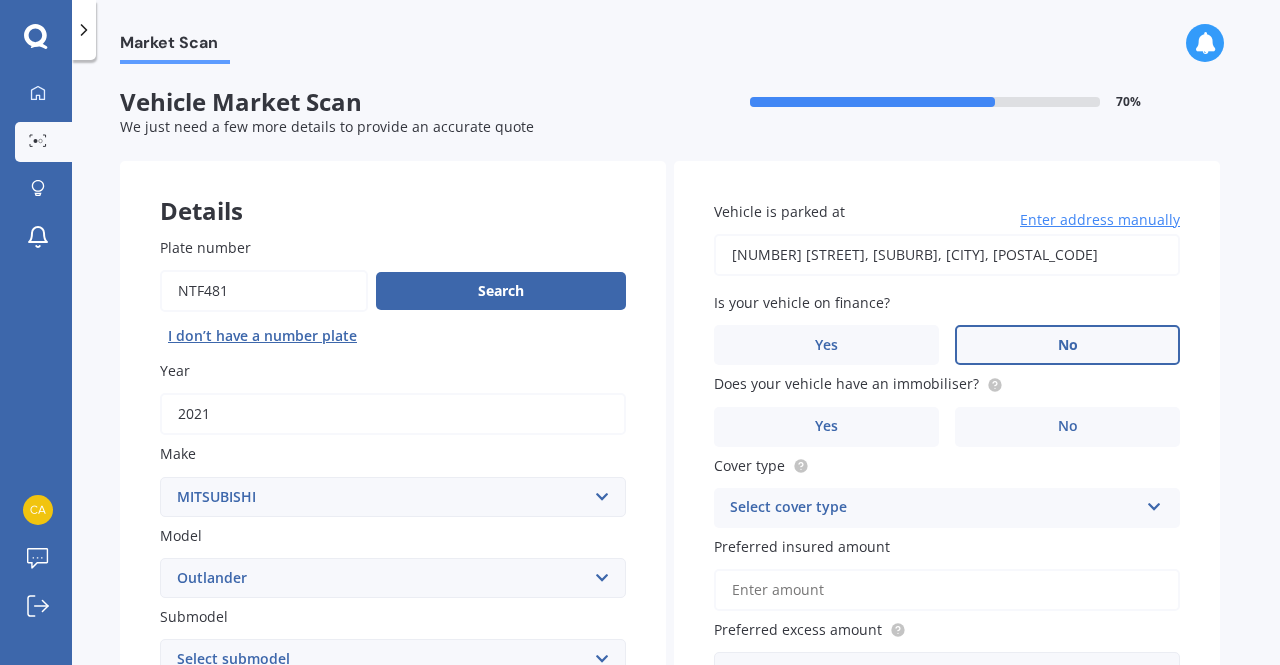 click on "No" at bounding box center (272, 821) 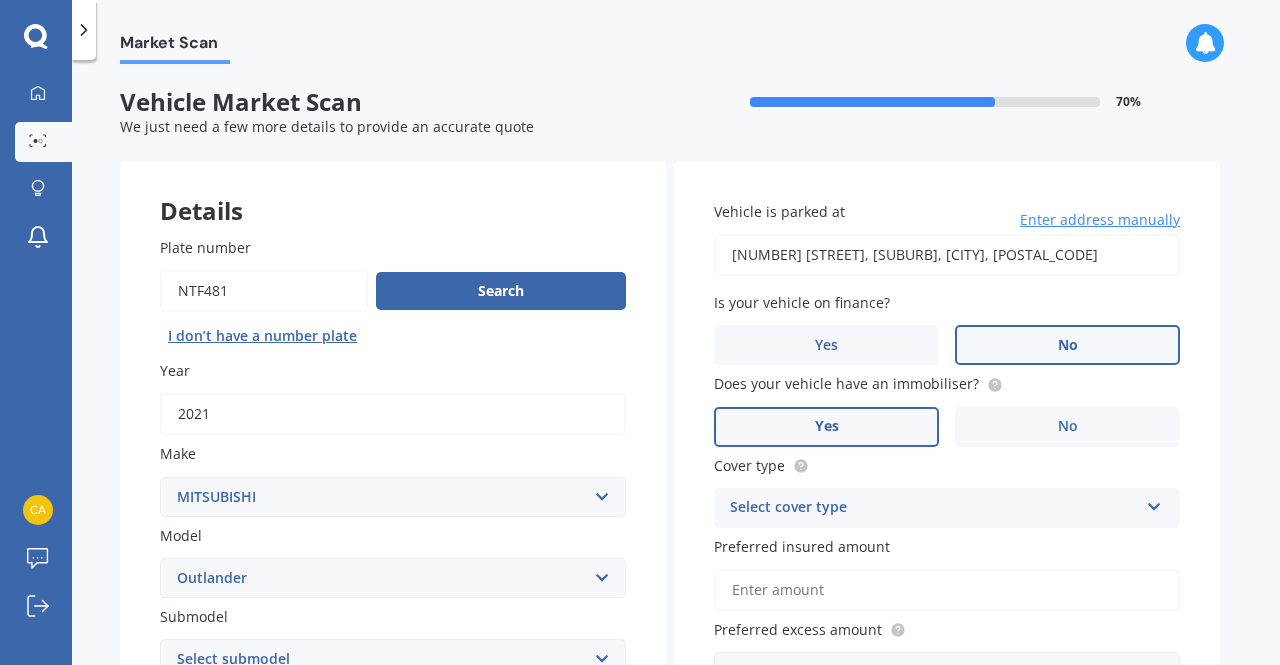 click on "Yes" at bounding box center [272, 821] 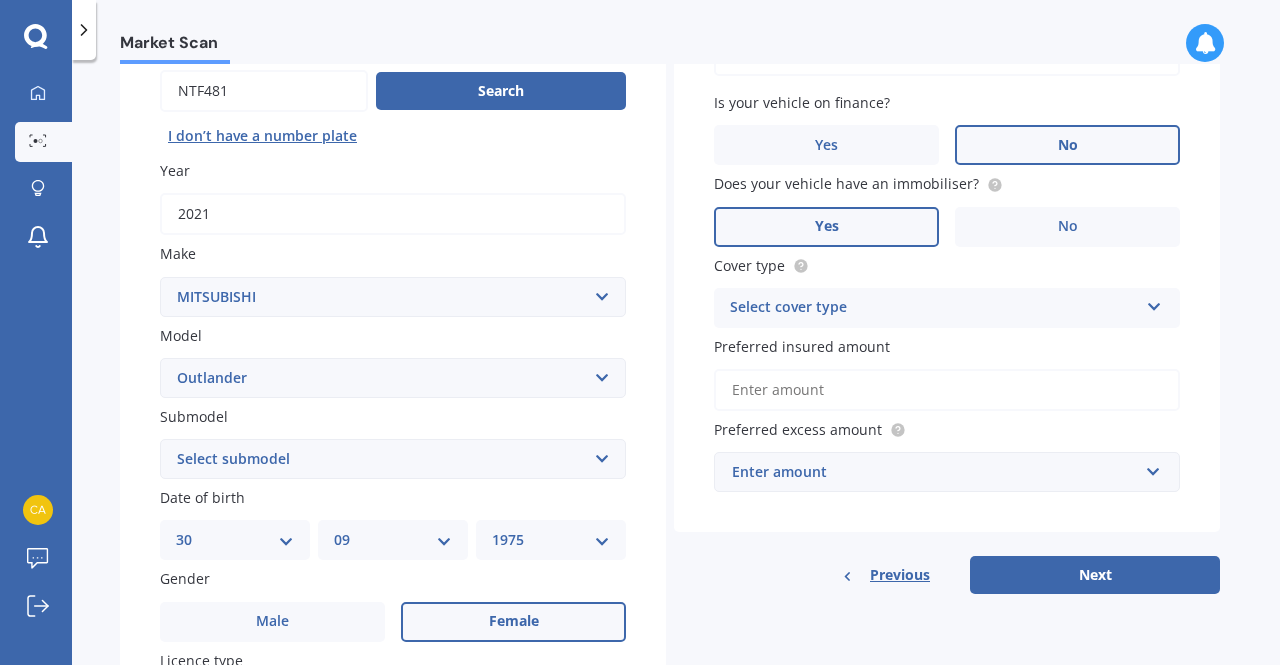 click on "Select cover type" at bounding box center [934, 308] 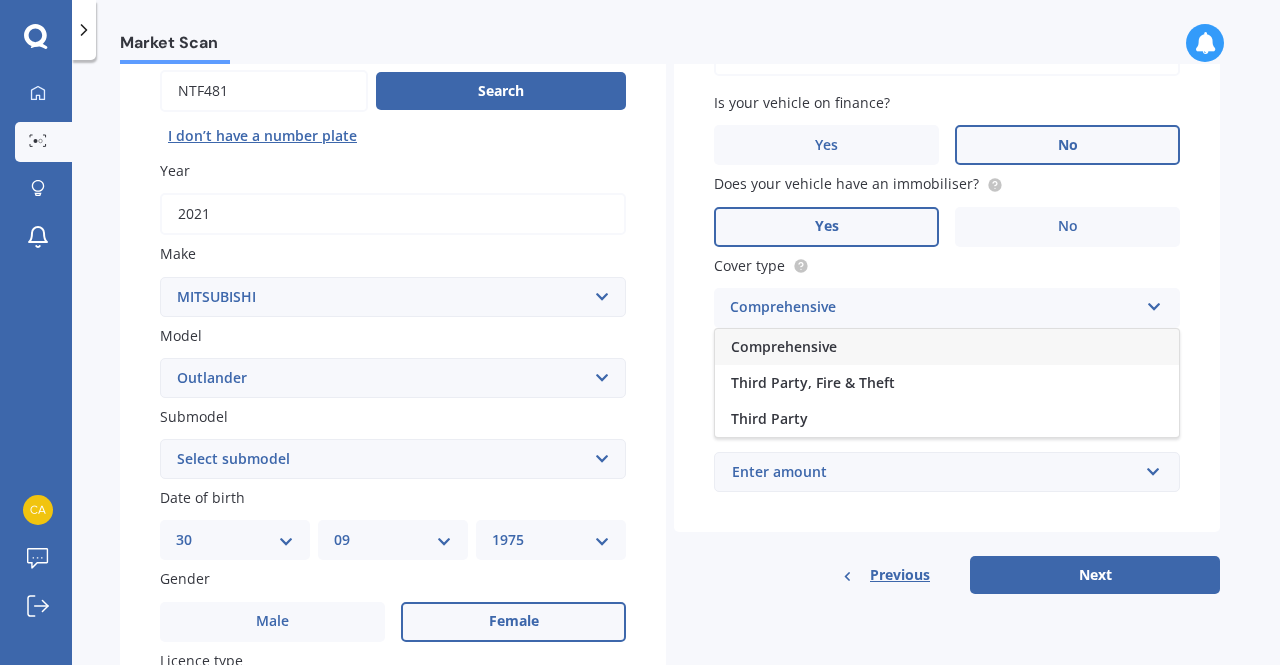 click on "Comprehensive" at bounding box center [784, 346] 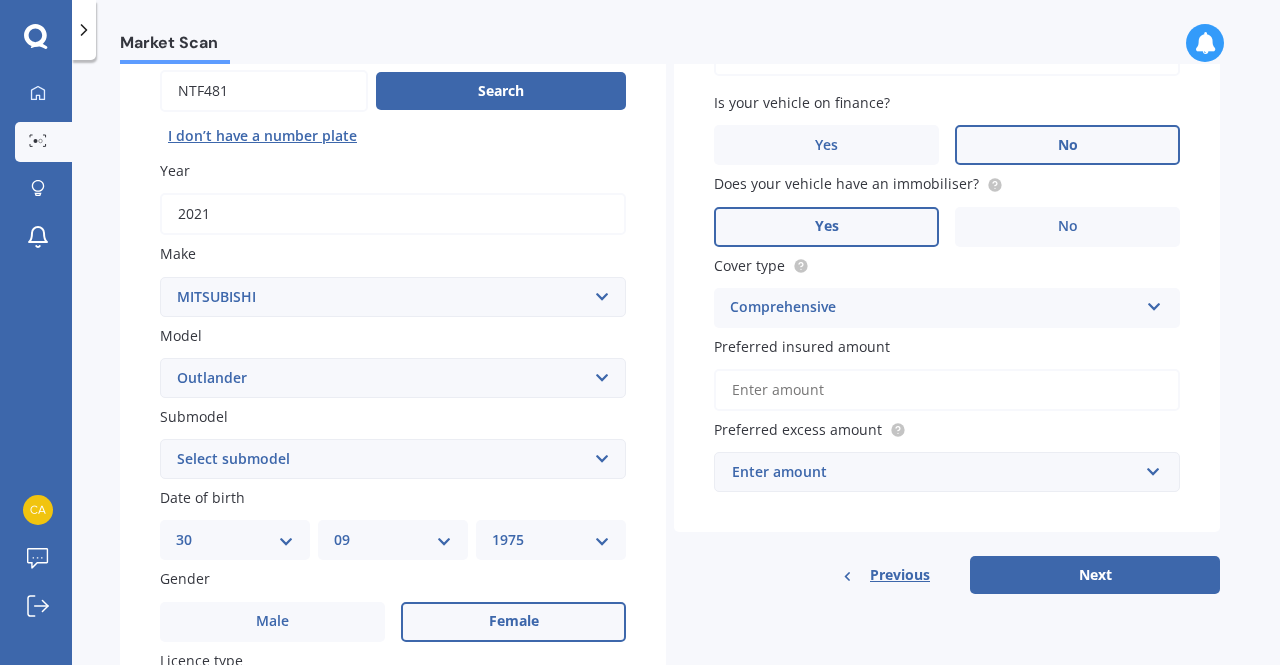 scroll, scrollTop: 300, scrollLeft: 0, axis: vertical 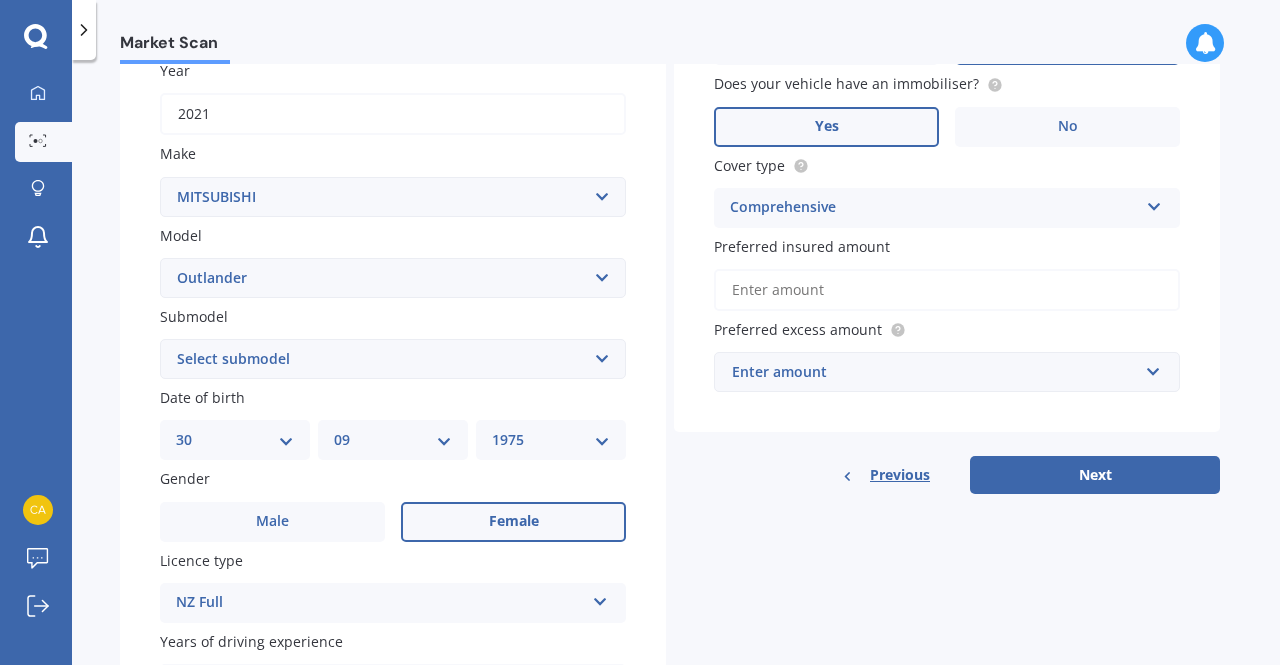 click on "Preferred insured amount" at bounding box center (947, 290) 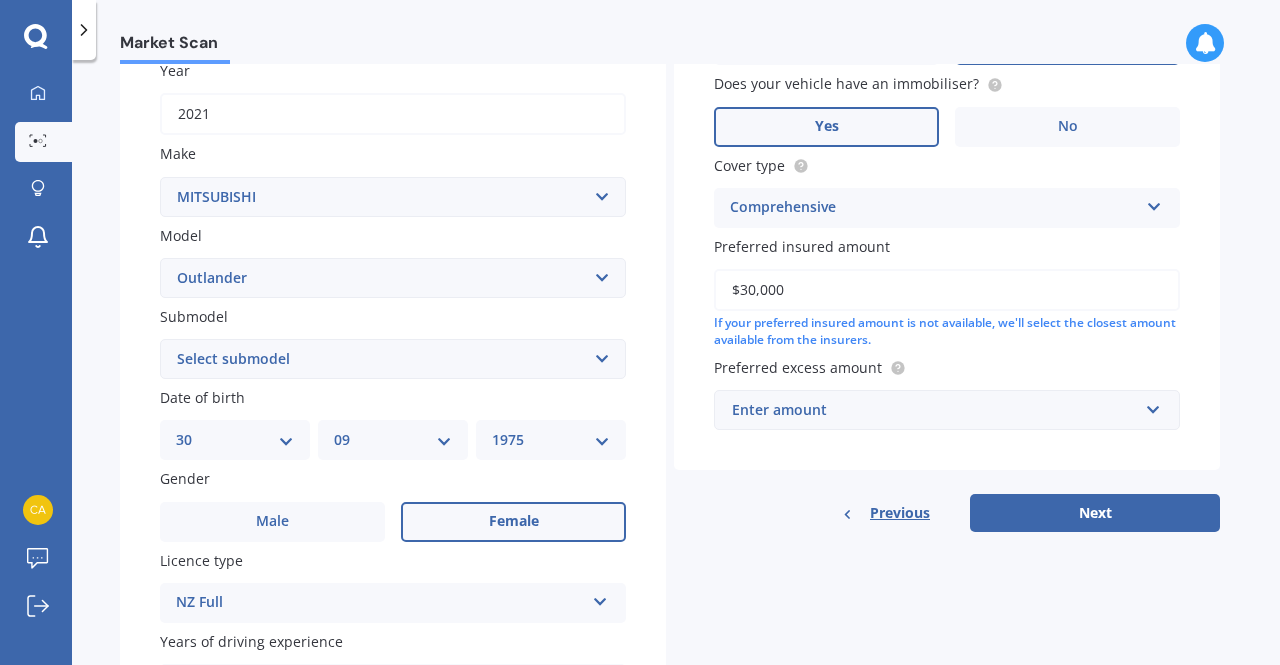 type on "$30,000" 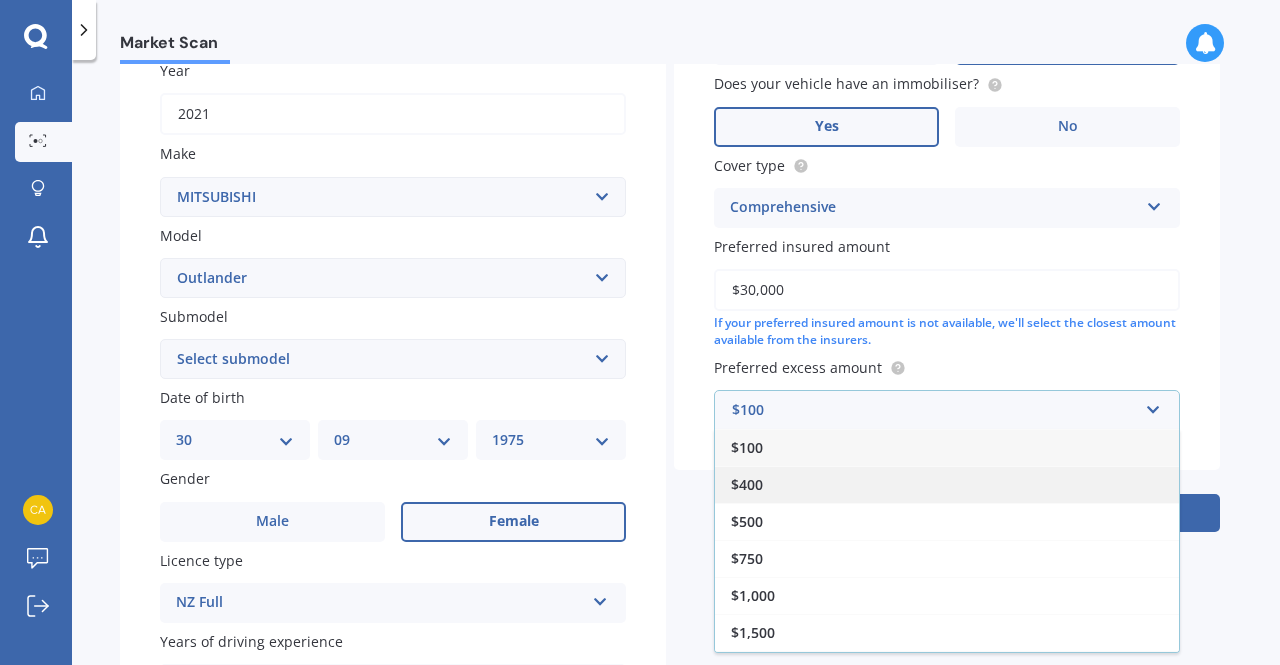 click on "$400" at bounding box center (947, 484) 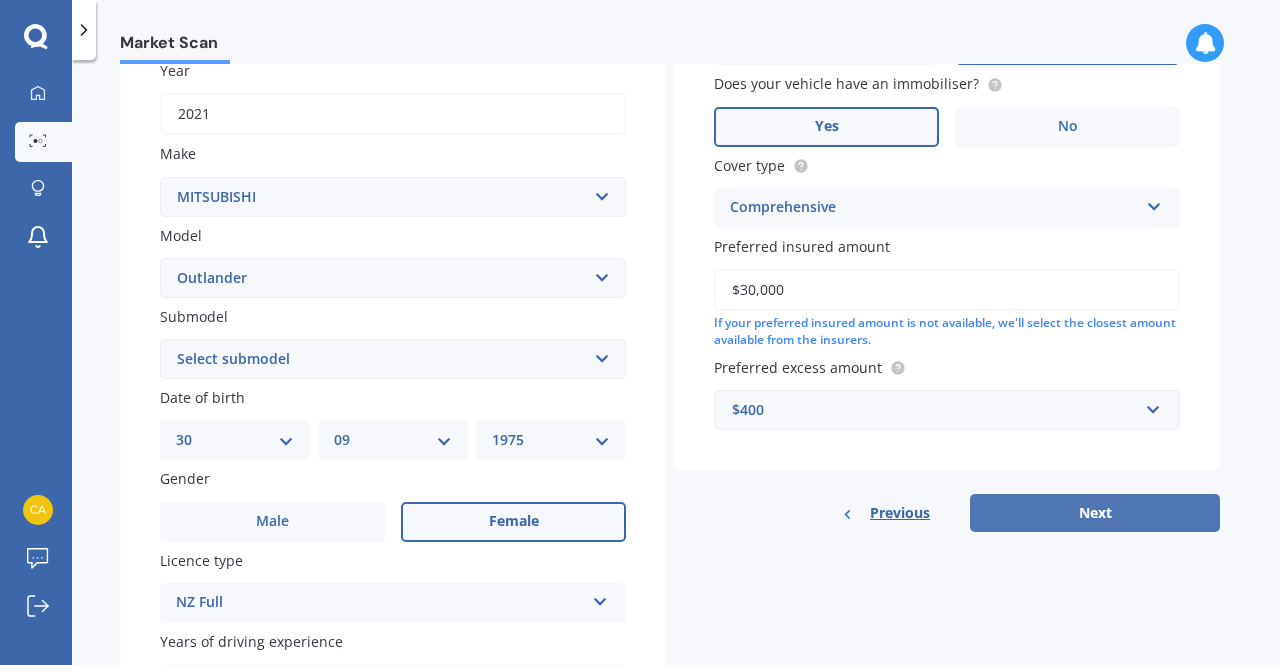click on "Next" at bounding box center [1095, 513] 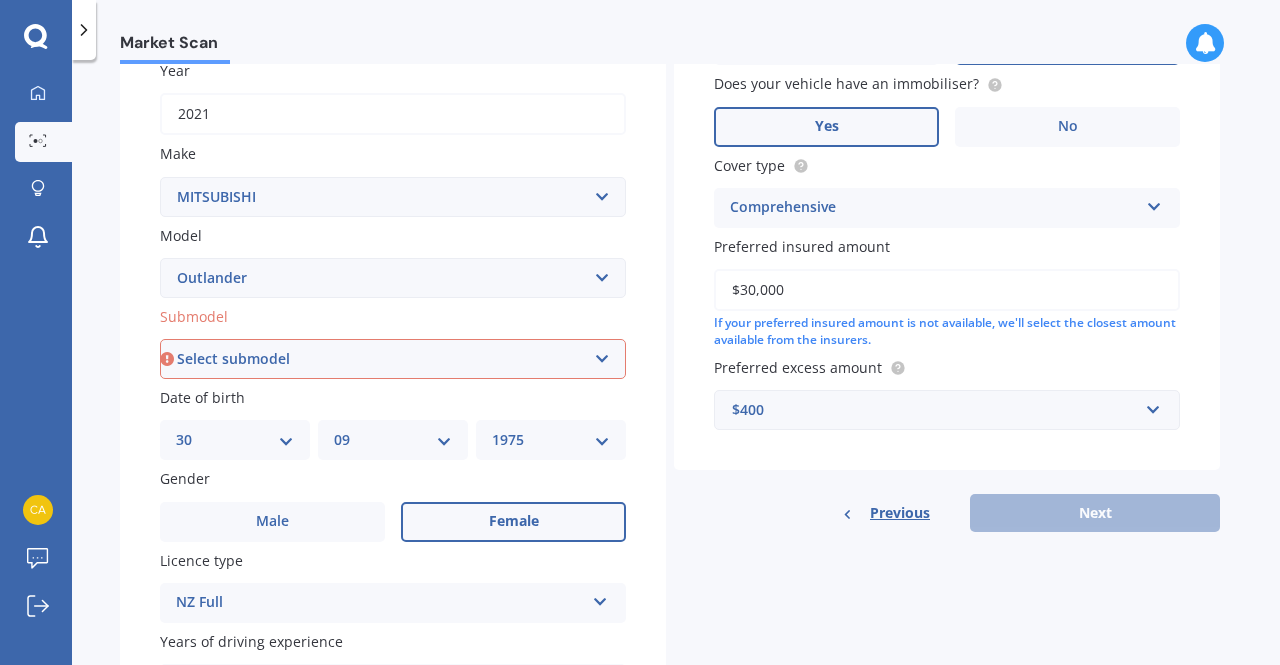 click on "Select submodel (All other) 2.4 Litre Station Wagon 3.0 Litre AWD 3.0 VRX Auto 4WD Petrol Hybrid LS LS 2.0P/CVT LS 2.4P/CVT PHEV Petrol/Hybrid PHEV VRX 4WD Hybrid PHEV XLS 4WD Hybrid SP Station Wagon turbo SPORT 2.5P/CVT VRX 2.5P/4WD/CVT VRX 2.5P/CVT VRX turbo diesel XLS XLS Diesel" at bounding box center (393, 359) 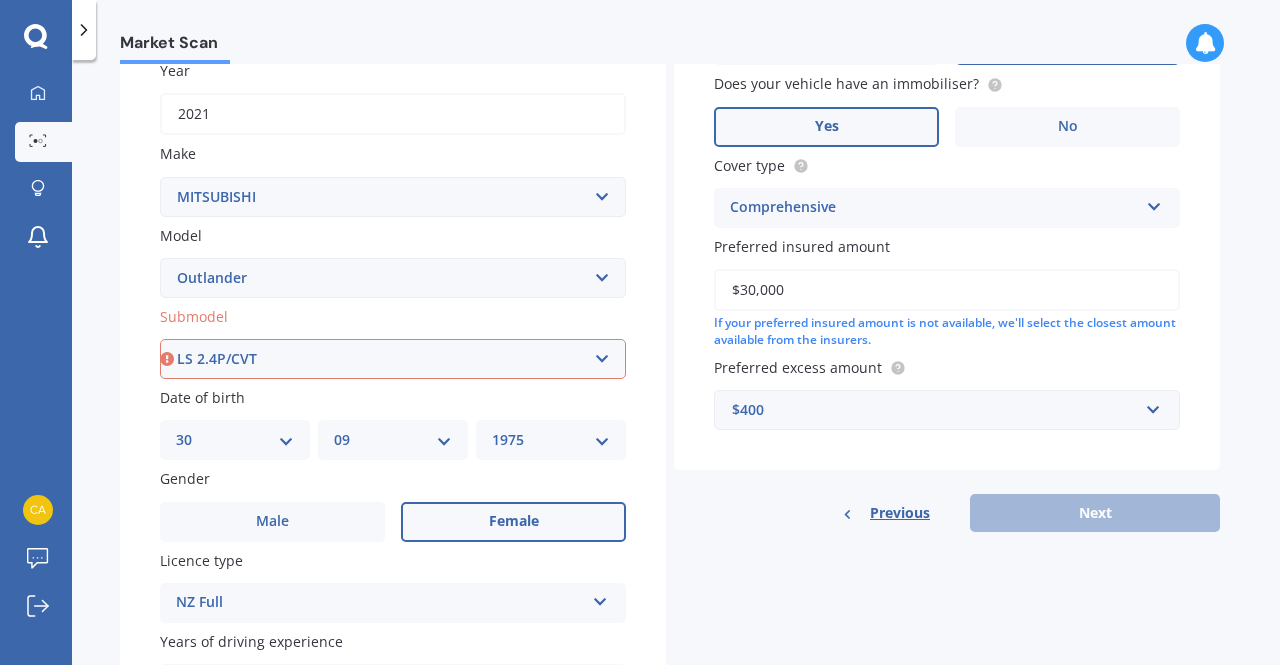 click on "Select submodel (All other) 2.4 Litre Station Wagon 3.0 Litre AWD 3.0 VRX Auto 4WD Petrol Hybrid LS LS 2.0P/CVT LS 2.4P/CVT PHEV Petrol/Hybrid PHEV VRX 4WD Hybrid PHEV XLS 4WD Hybrid SP Station Wagon turbo SPORT 2.5P/CVT VRX 2.5P/4WD/CVT VRX 2.5P/CVT VRX turbo diesel XLS XLS Diesel" at bounding box center [393, 359] 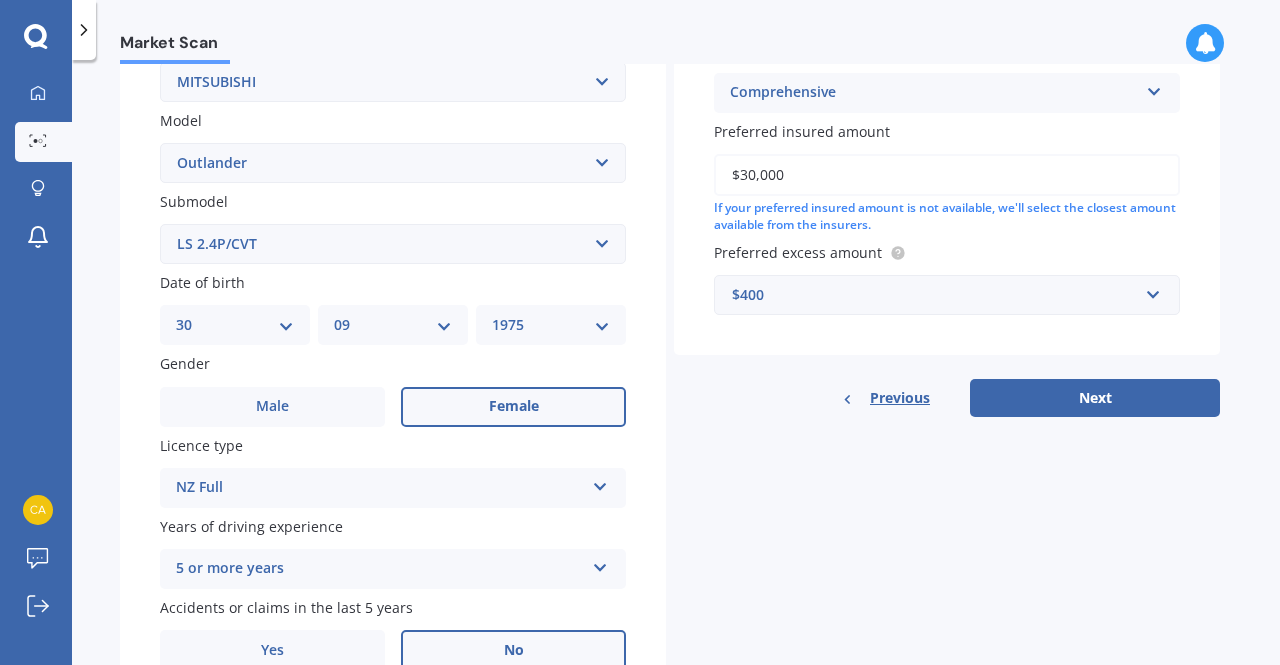 scroll, scrollTop: 515, scrollLeft: 0, axis: vertical 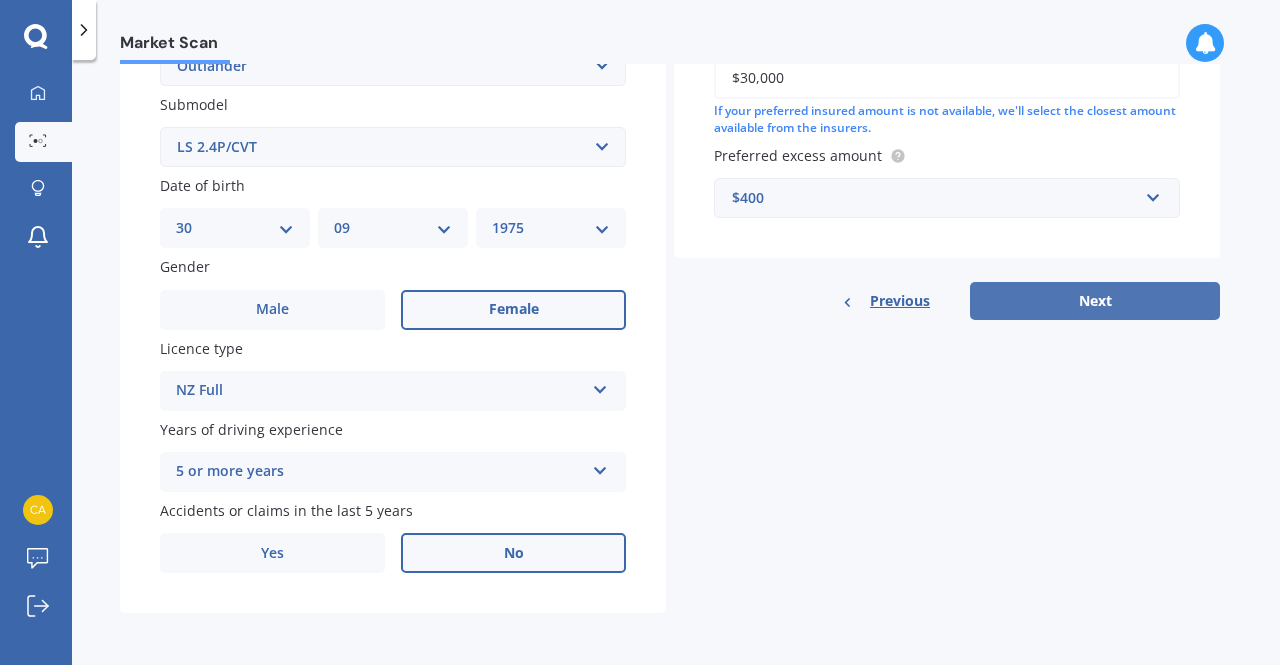 click on "Next" at bounding box center (1095, 301) 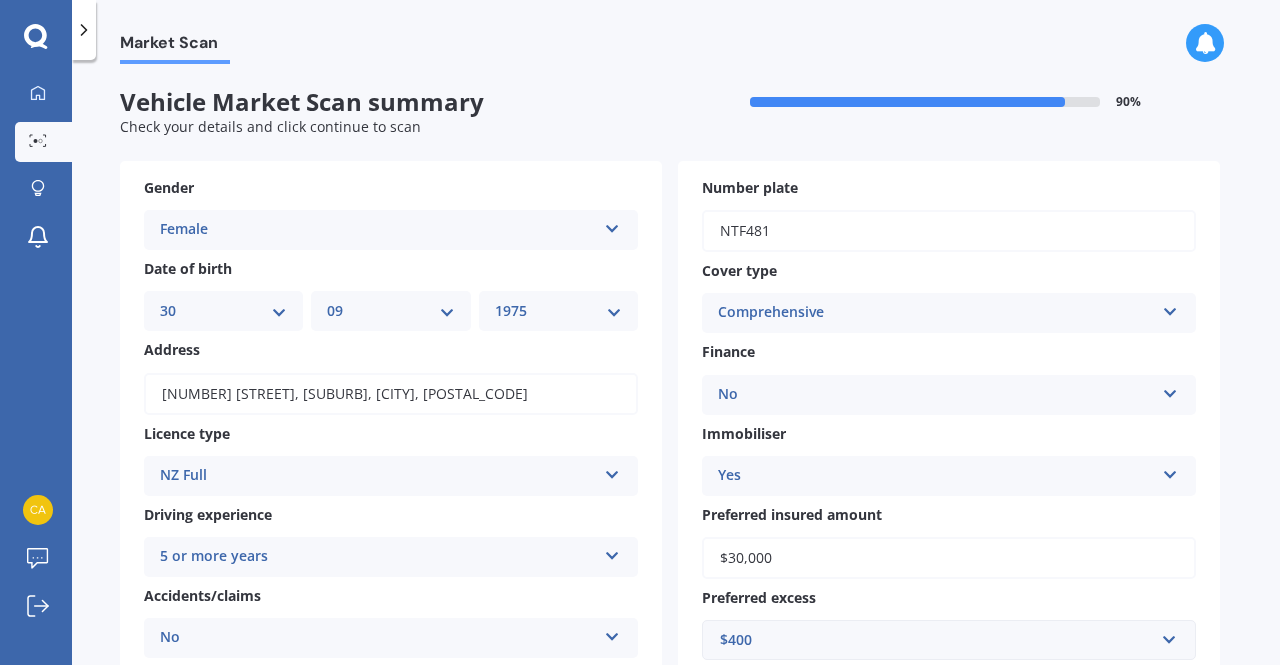 scroll, scrollTop: 368, scrollLeft: 0, axis: vertical 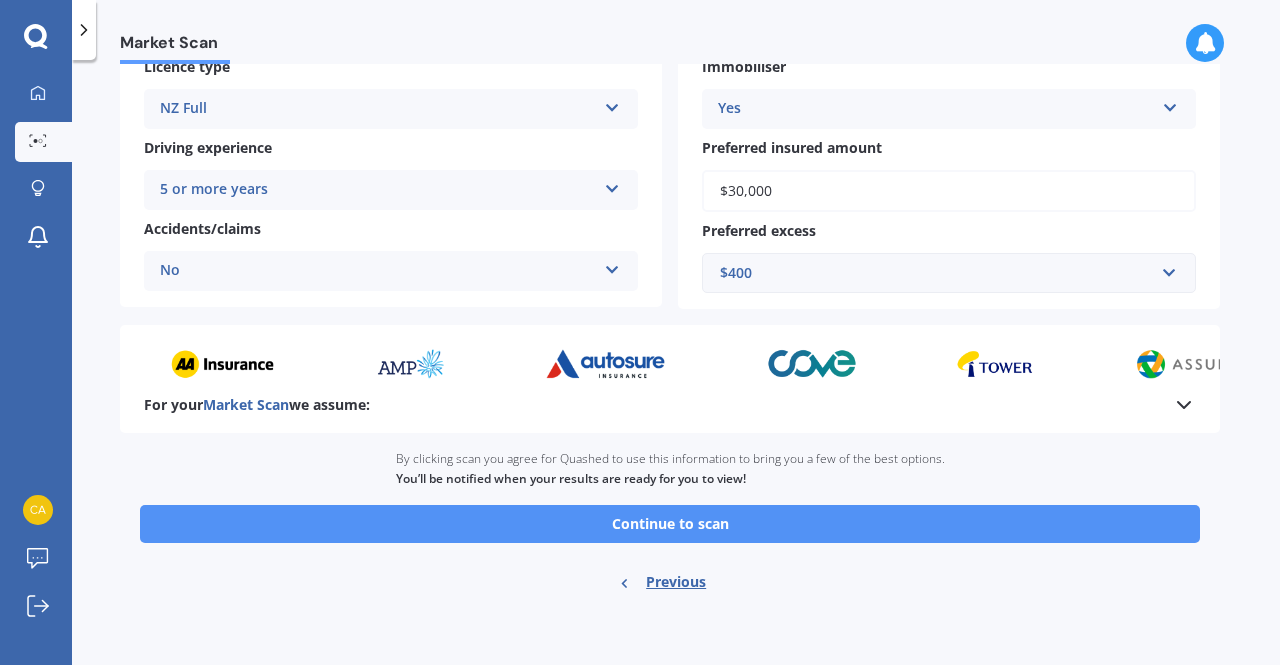 click on "Continue to scan" at bounding box center (670, 524) 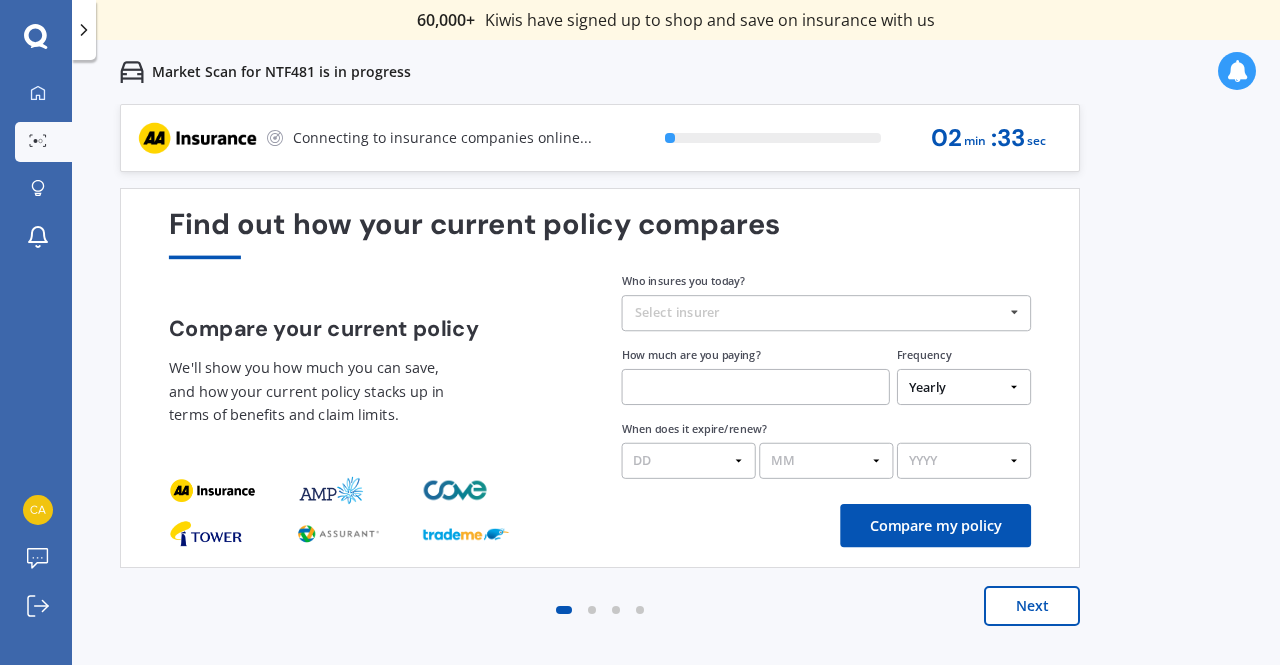 scroll, scrollTop: 0, scrollLeft: 0, axis: both 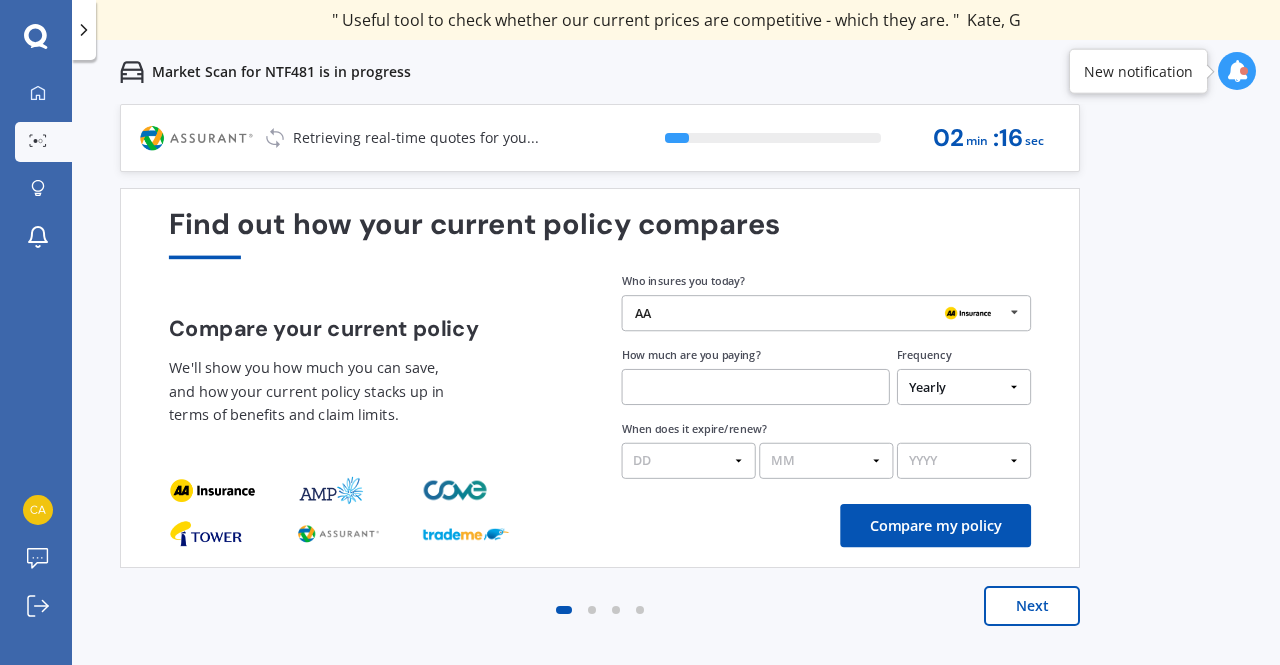 click on "Next" at bounding box center [1032, 606] 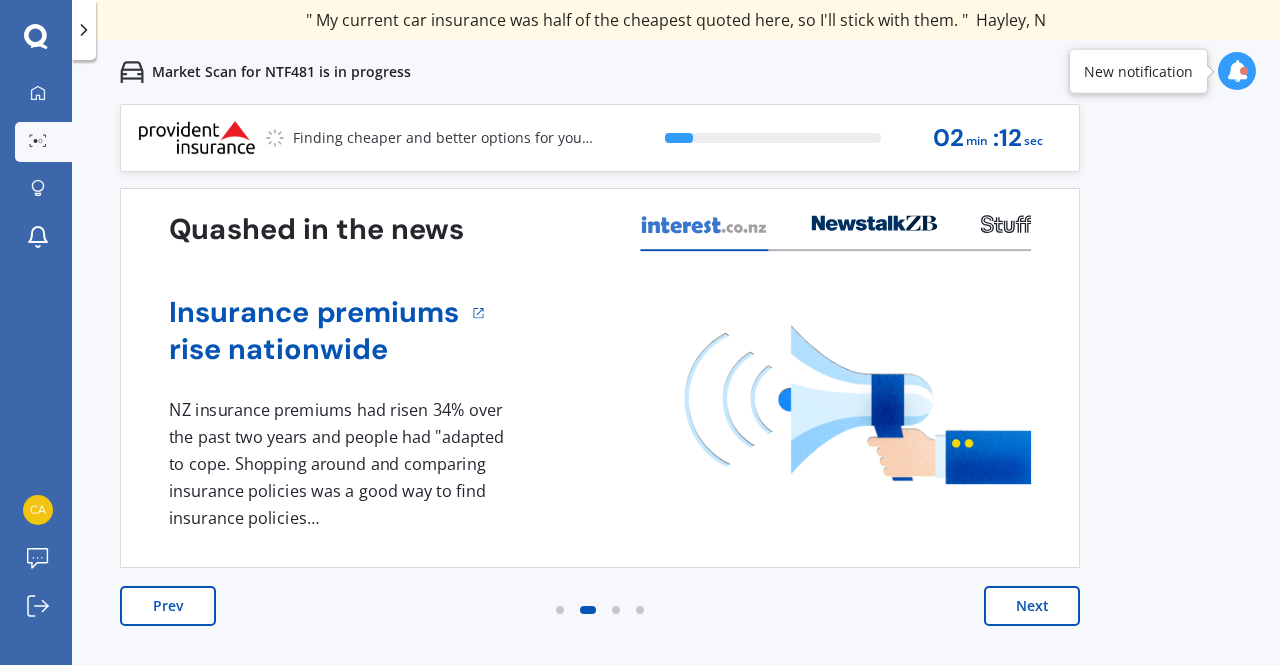 click on "Next" at bounding box center (1032, 606) 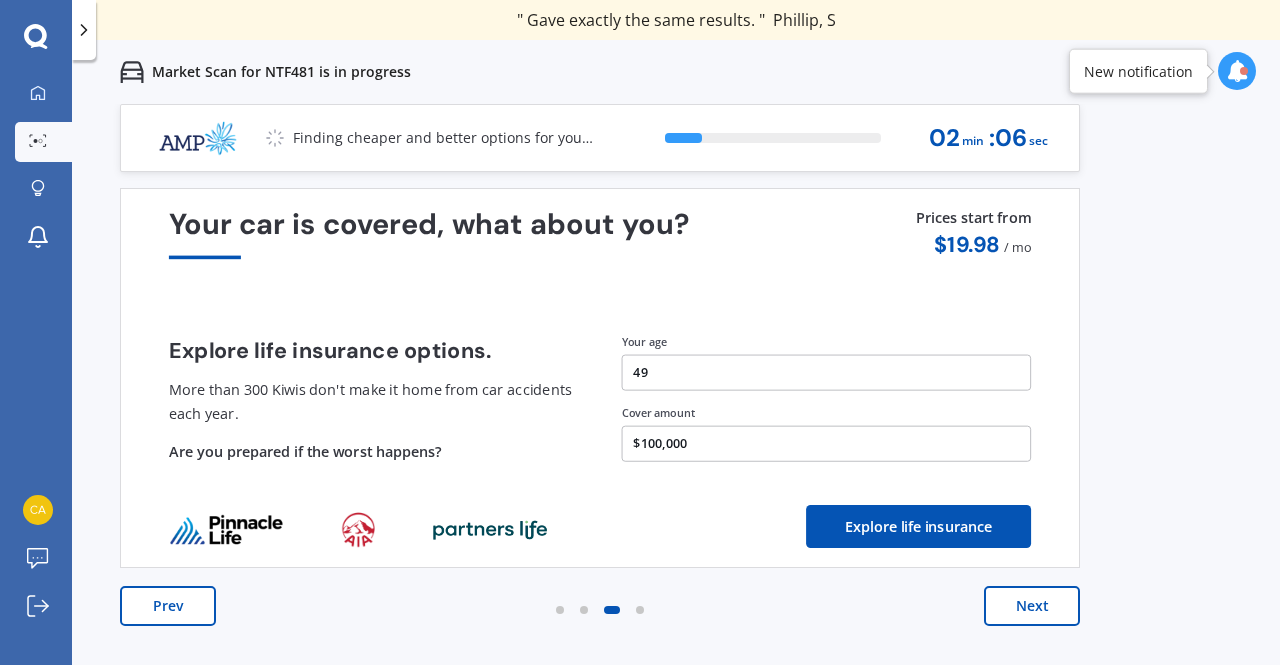 click on "Next" at bounding box center (1032, 606) 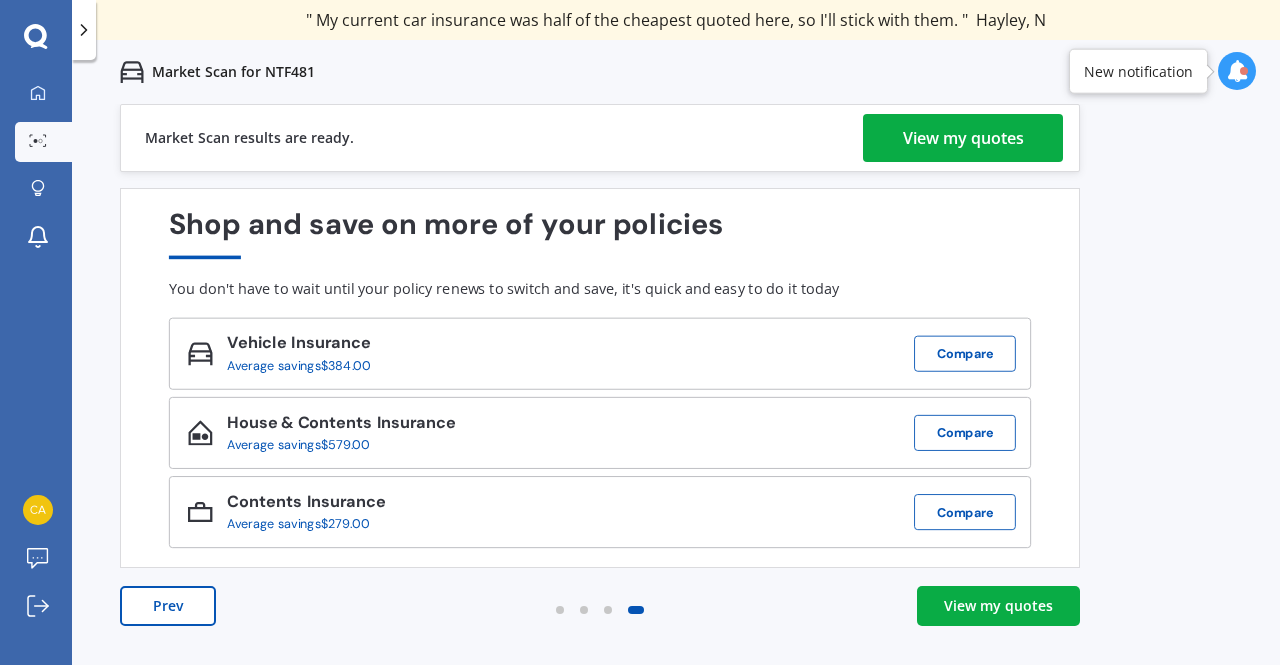 click on "View my quotes" at bounding box center (998, 606) 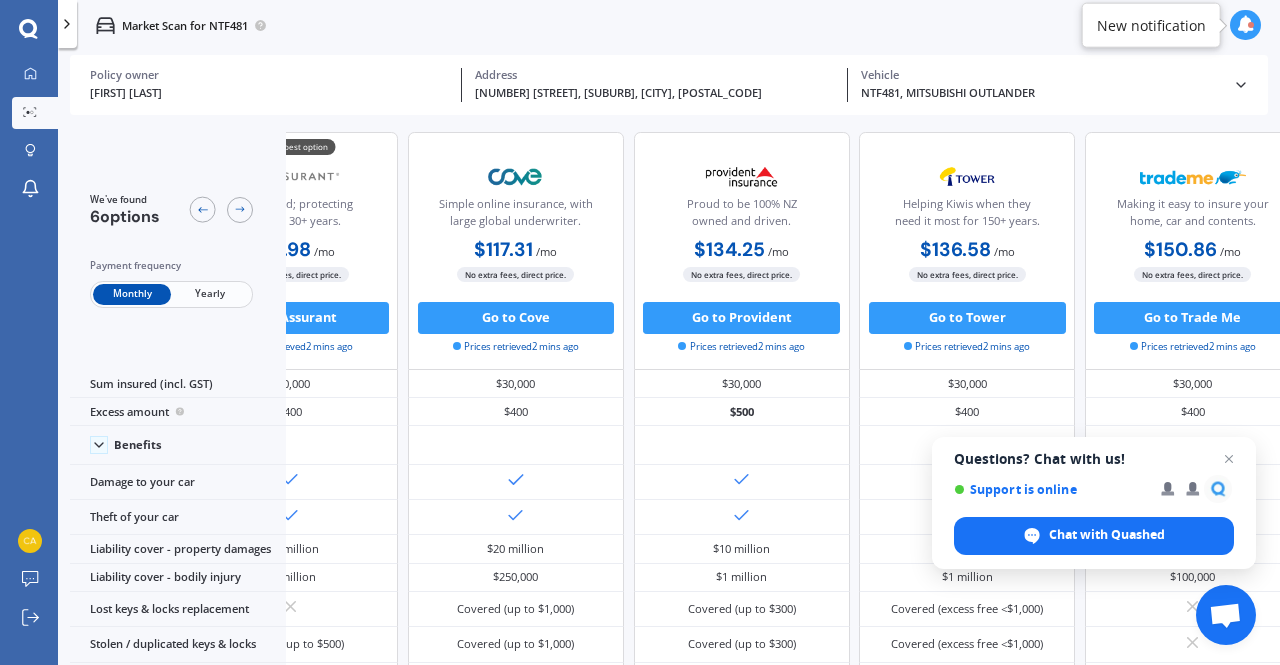 scroll, scrollTop: 0, scrollLeft: 0, axis: both 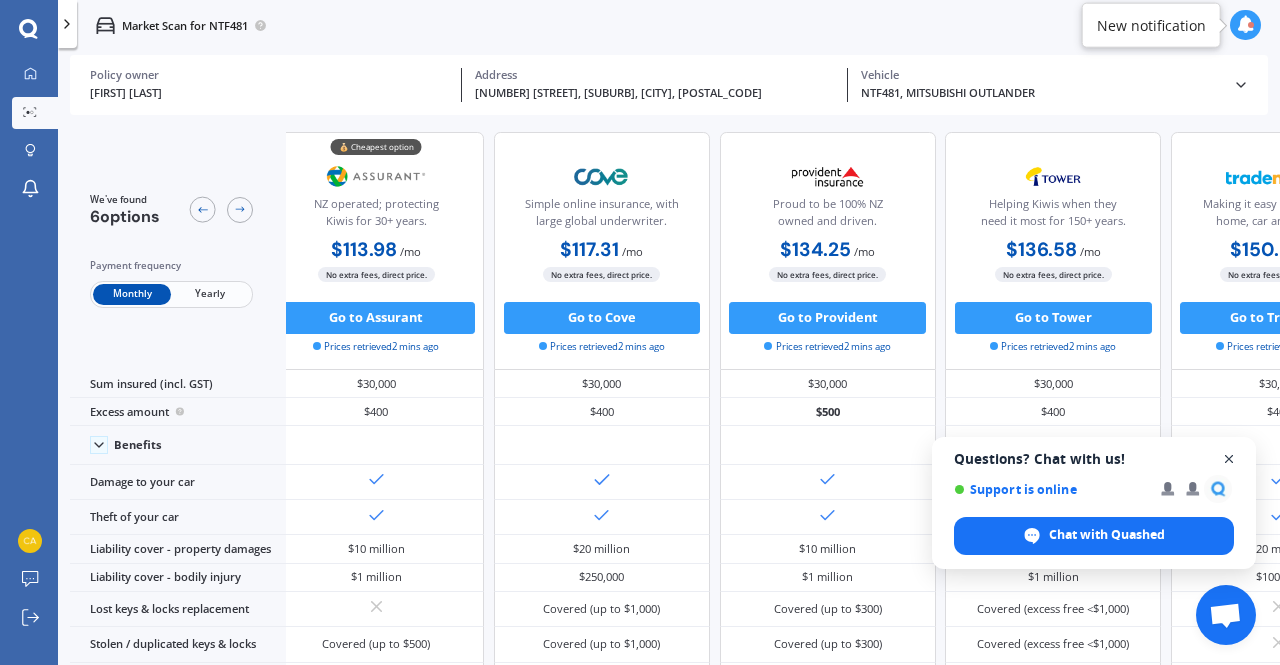click at bounding box center (1229, 459) 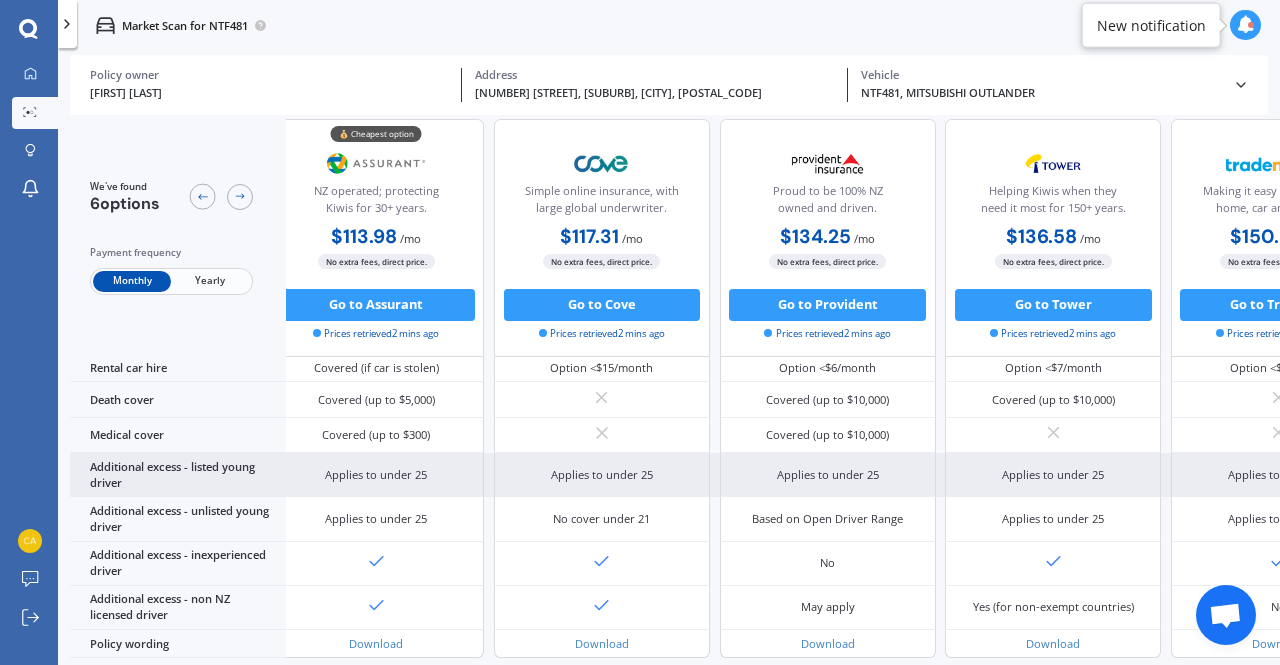 scroll, scrollTop: 954, scrollLeft: 22, axis: both 